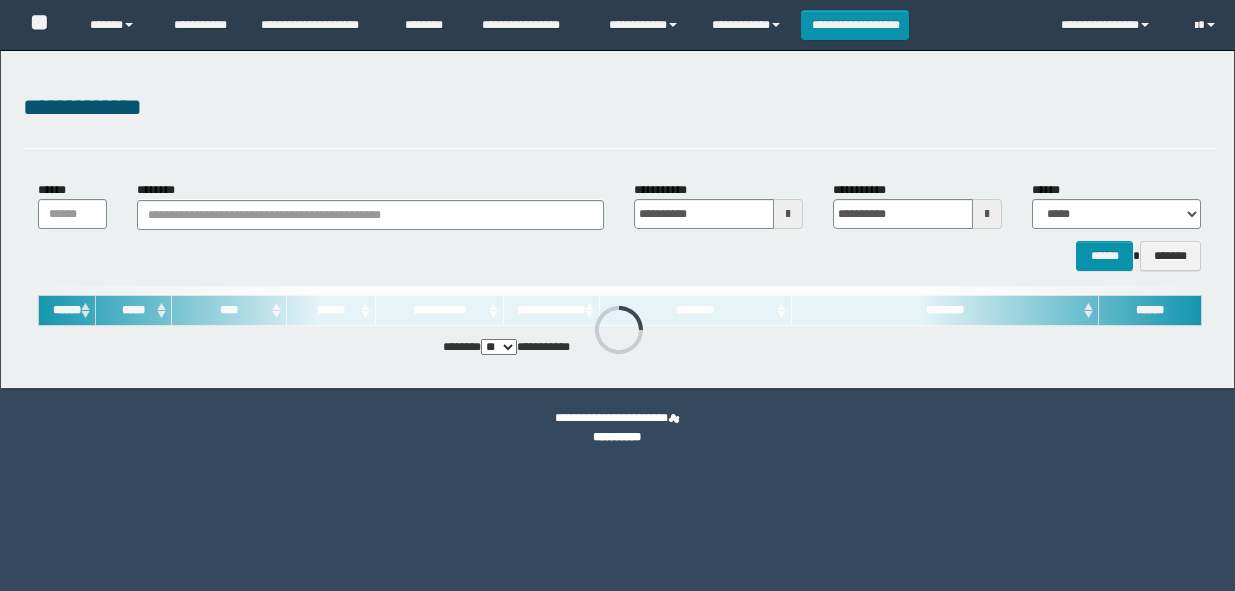 scroll, scrollTop: 0, scrollLeft: 0, axis: both 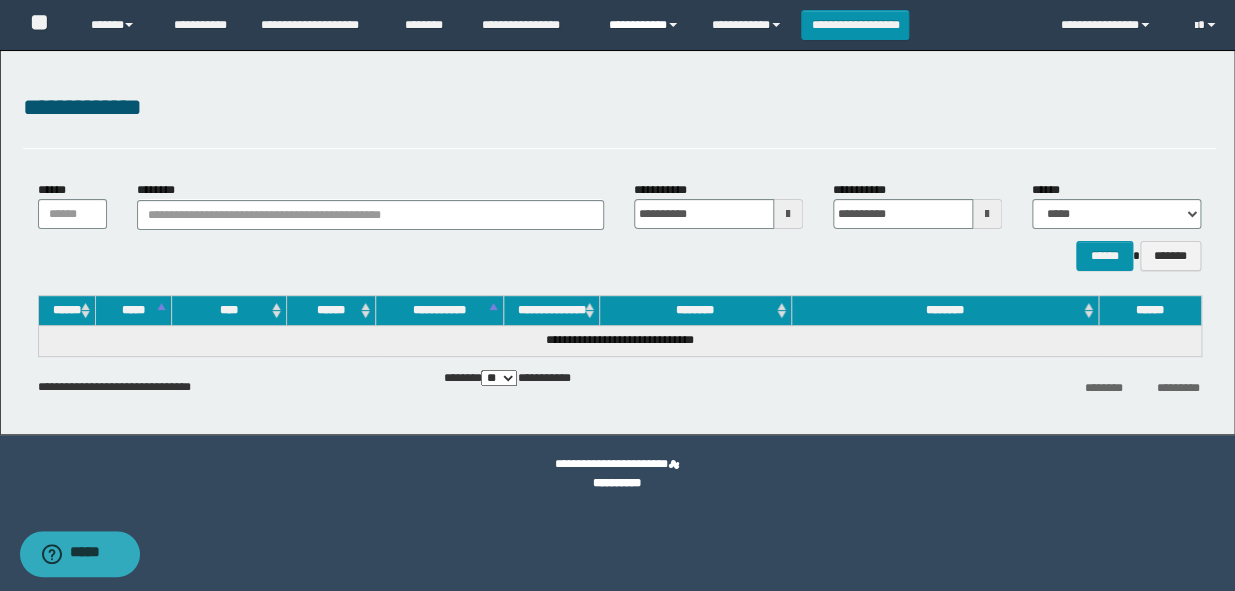 click on "**********" at bounding box center (645, 25) 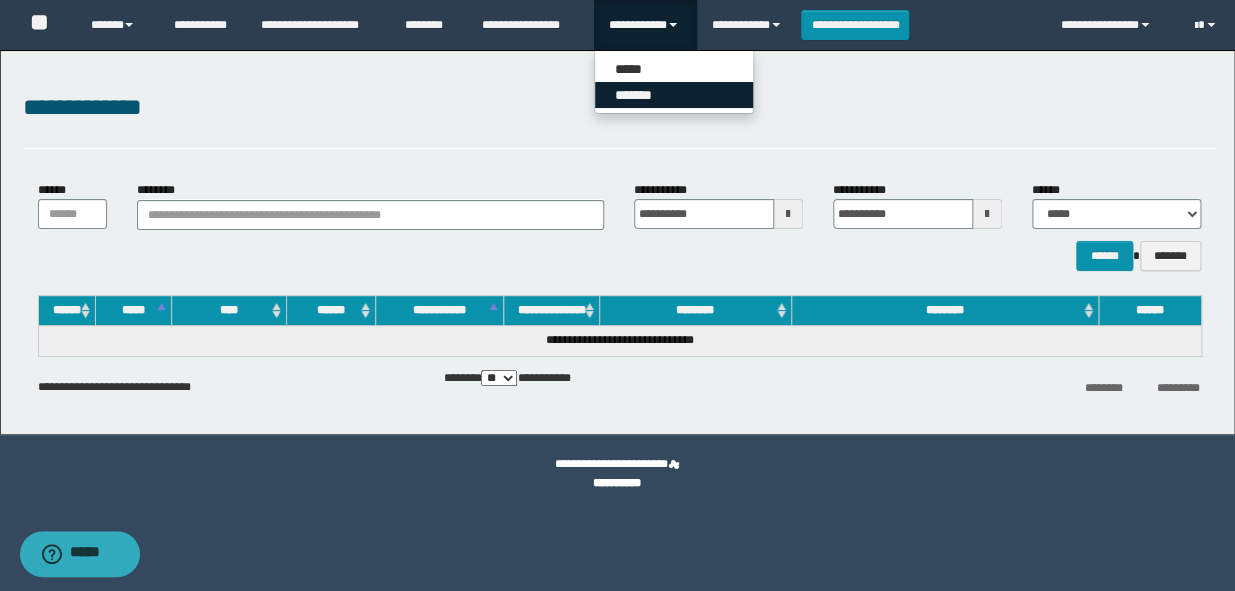 click on "*******" at bounding box center (674, 95) 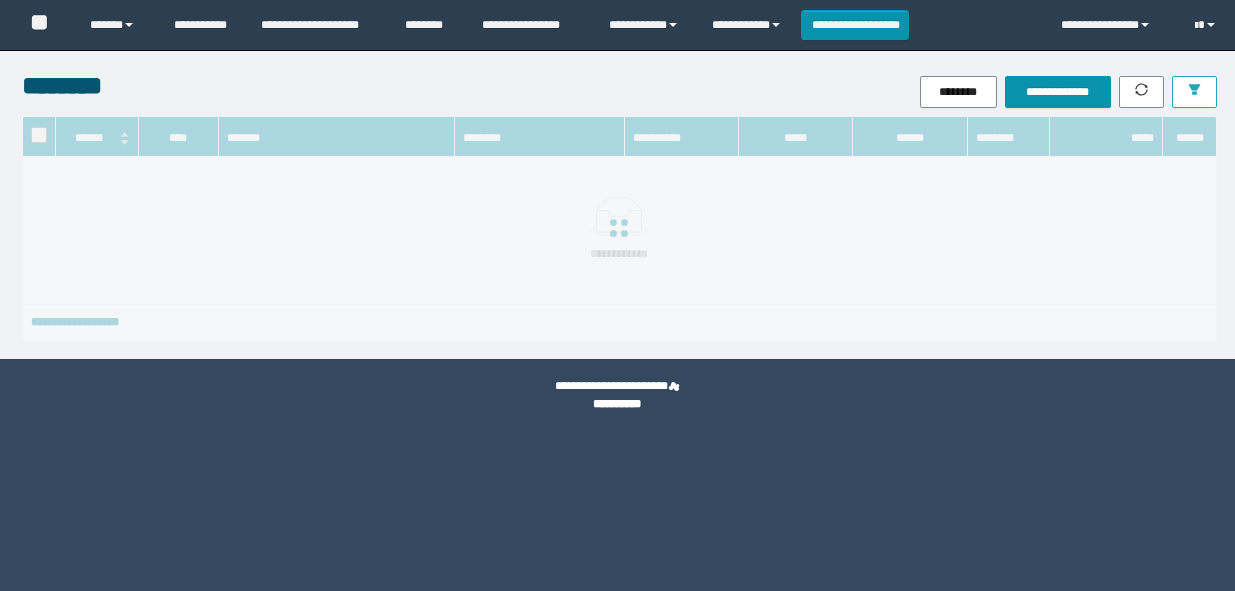 scroll, scrollTop: 0, scrollLeft: 0, axis: both 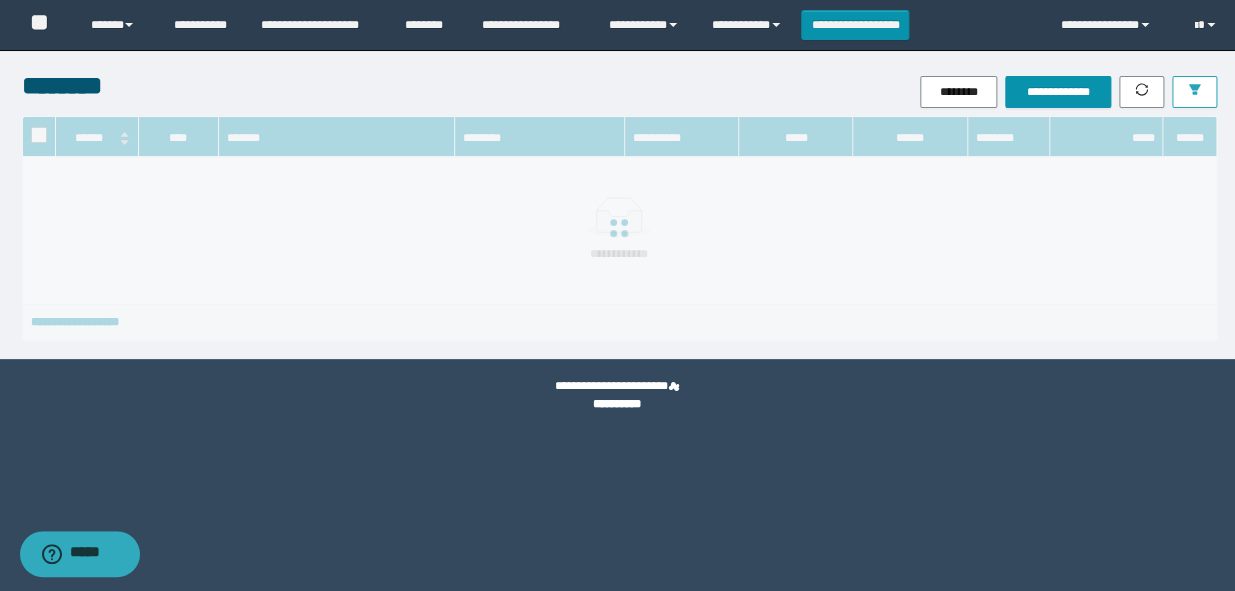 click at bounding box center (1194, 92) 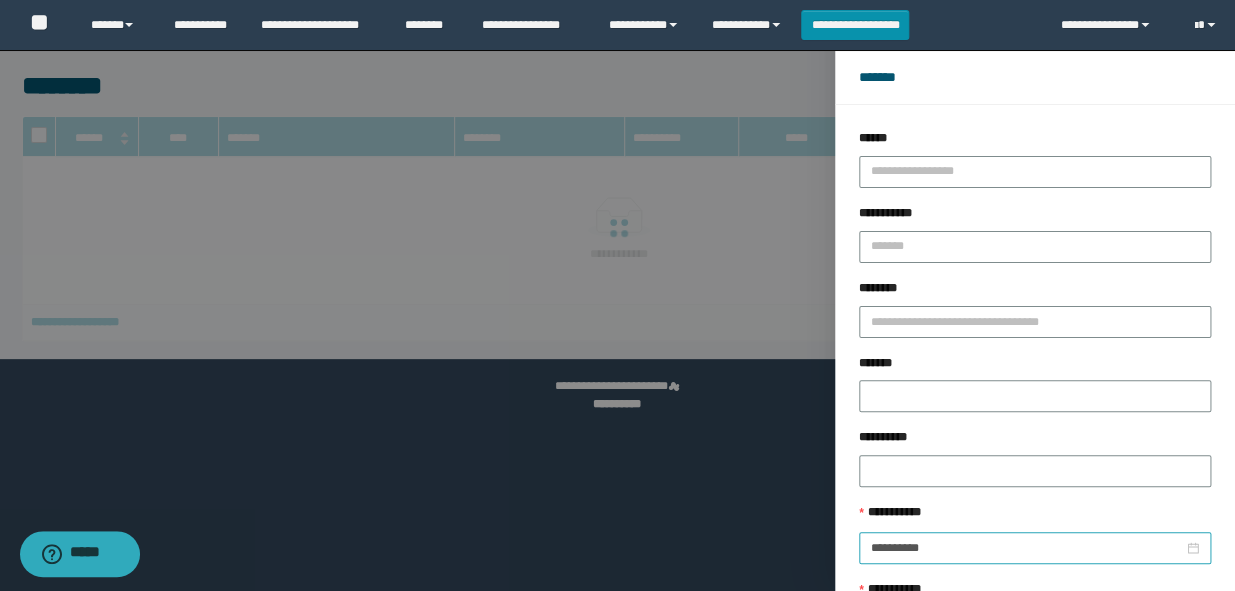 click on "**********" at bounding box center (1035, 533) 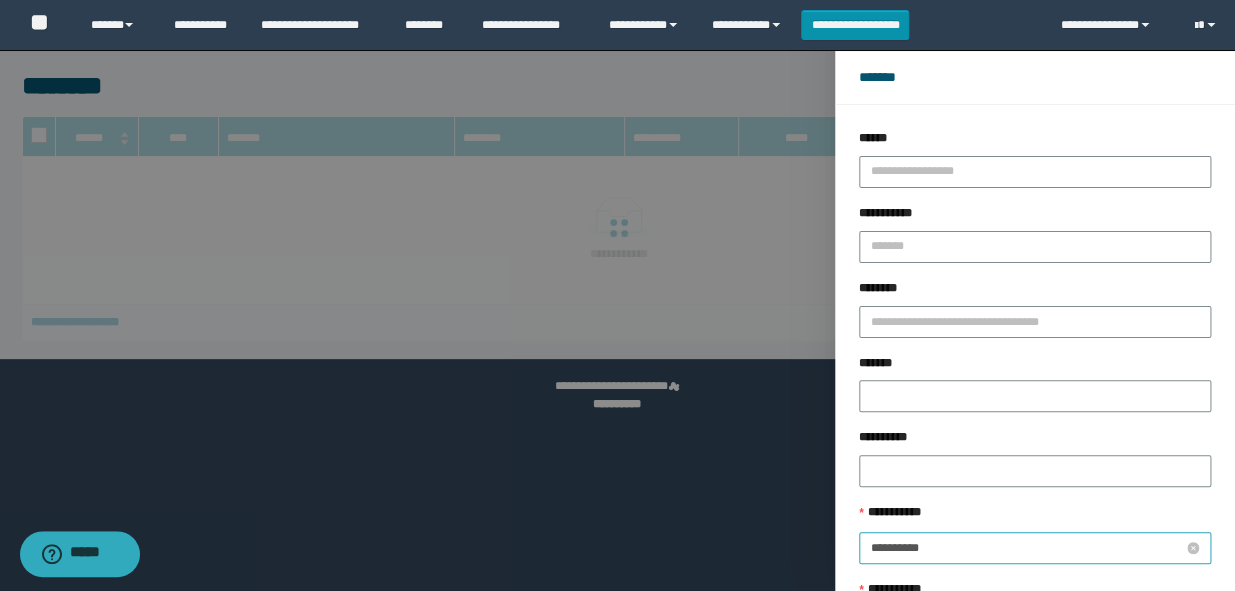 click on "**********" at bounding box center (1027, 548) 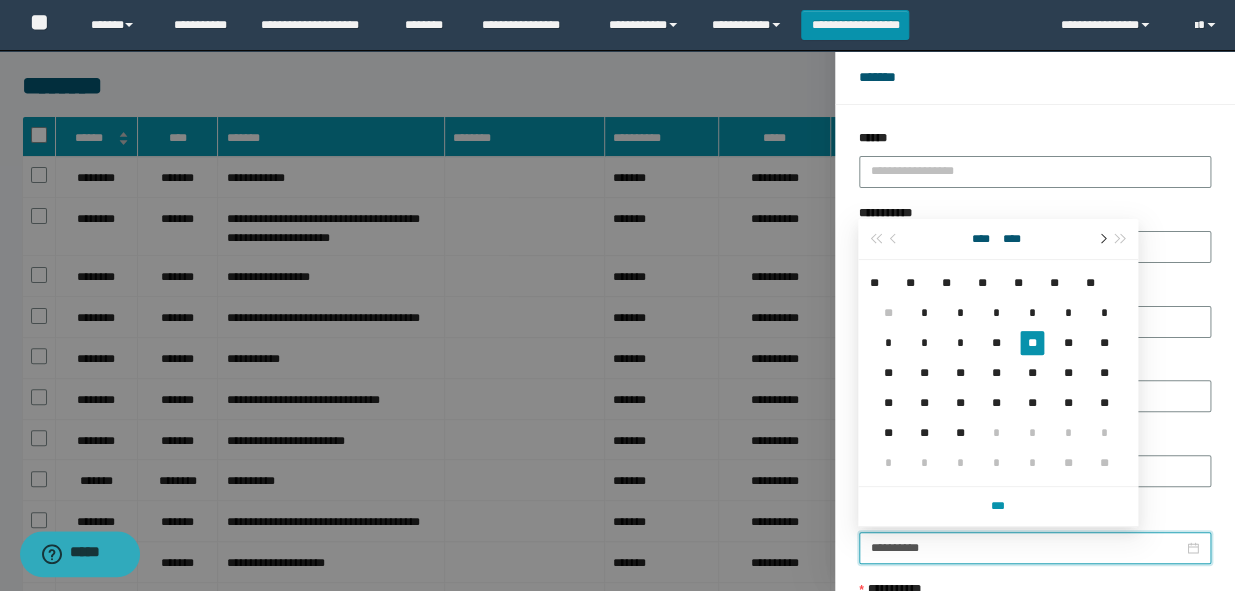click at bounding box center [1101, 239] 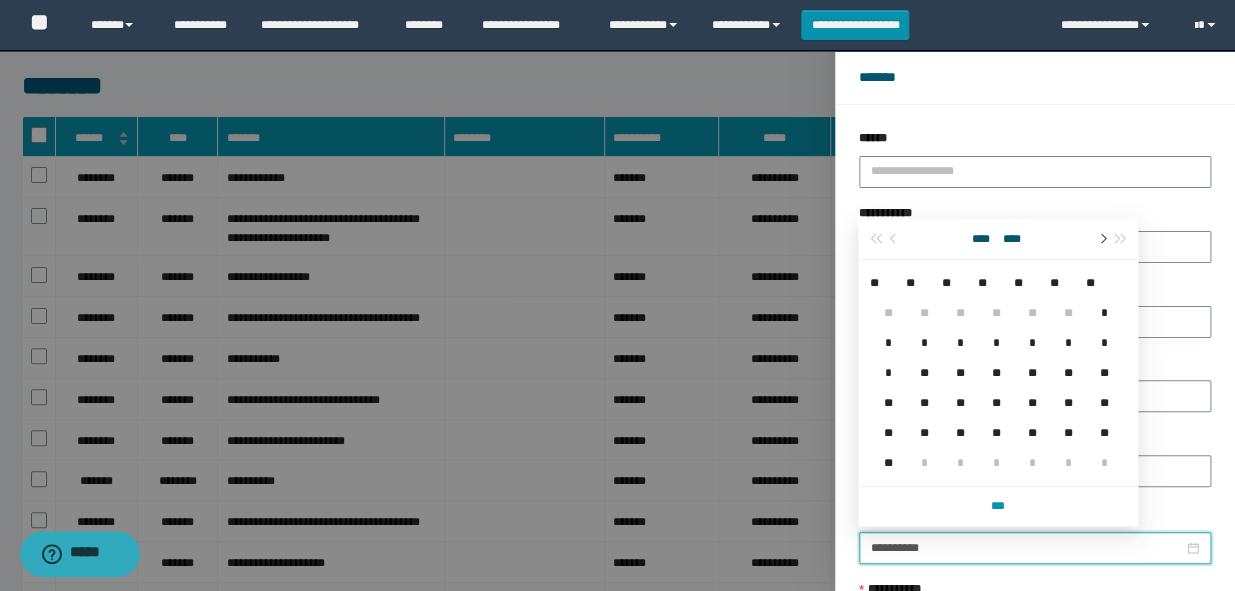 click at bounding box center [1101, 239] 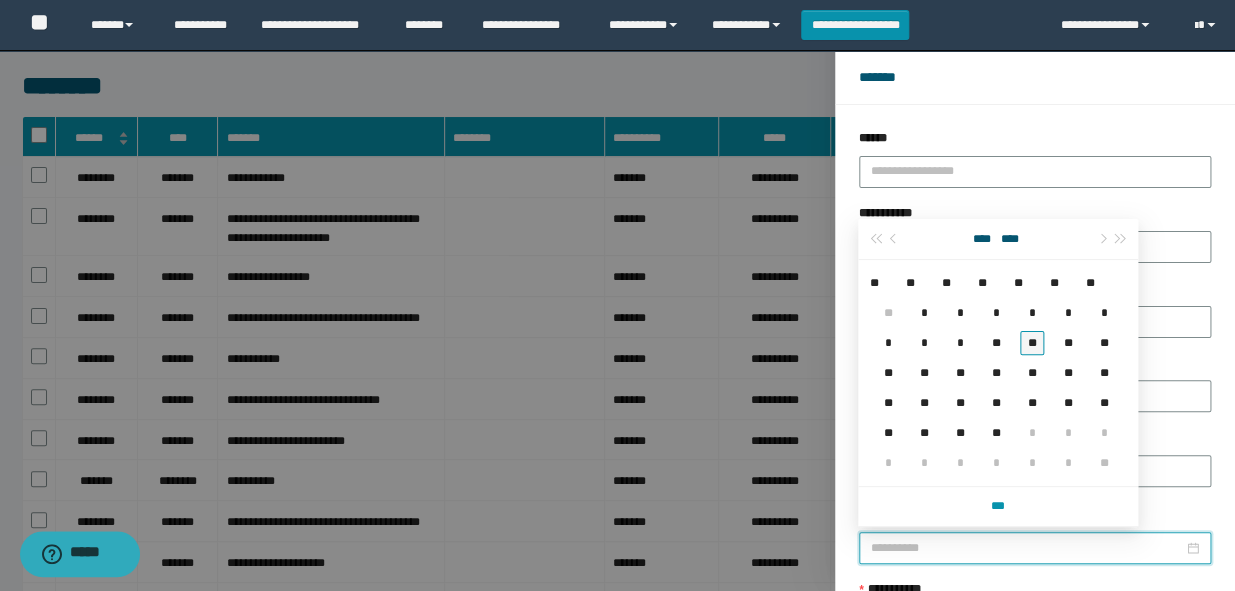 type on "**********" 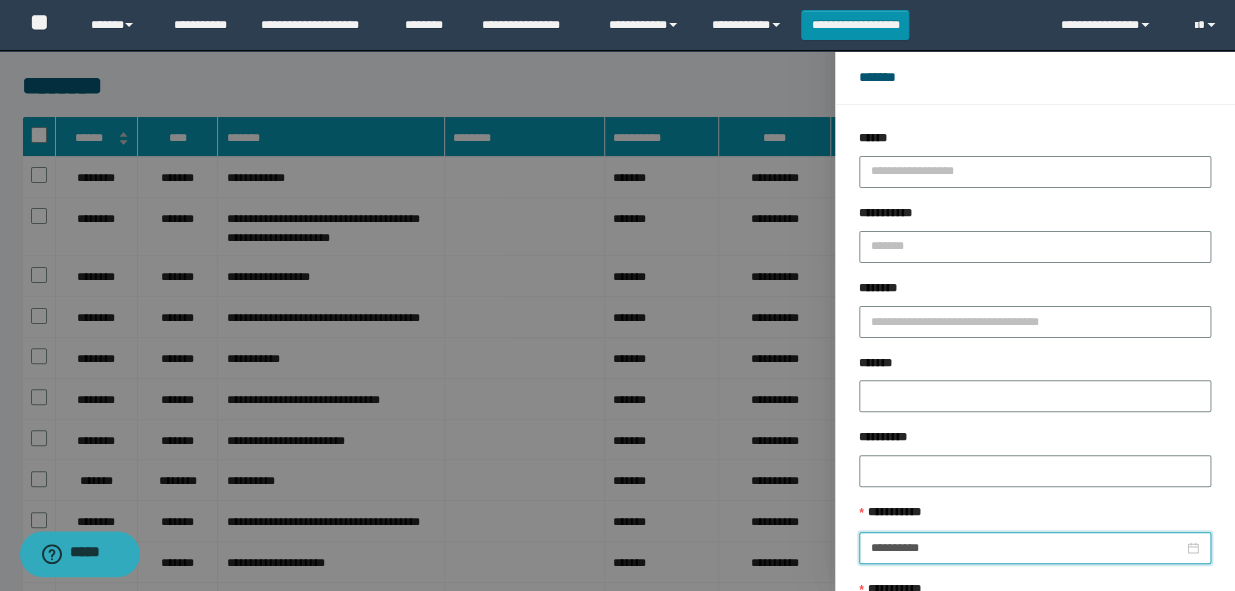 scroll, scrollTop: 85, scrollLeft: 0, axis: vertical 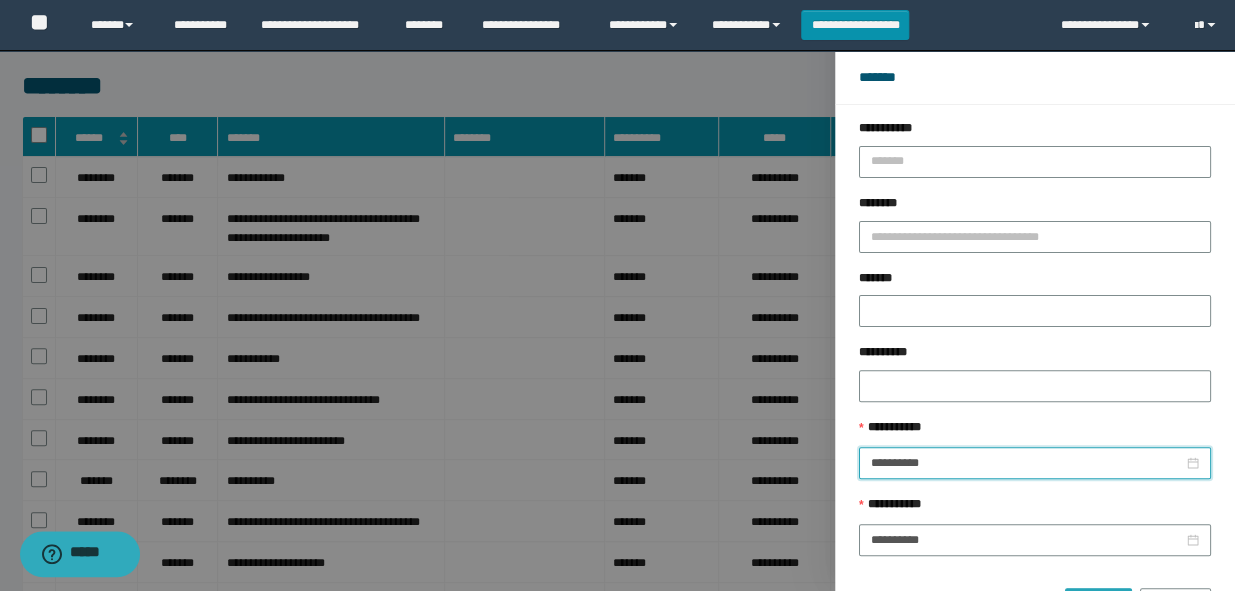 click on "******" at bounding box center [1098, 604] 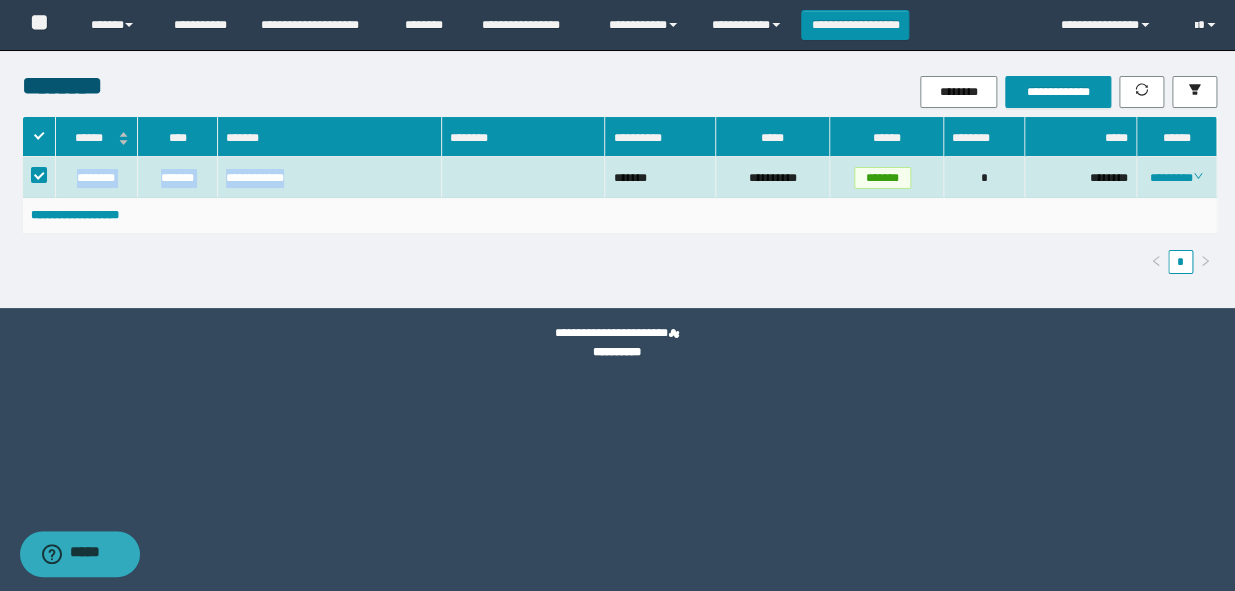 drag, startPoint x: 69, startPoint y: 173, endPoint x: 360, endPoint y: 168, distance: 291.04294 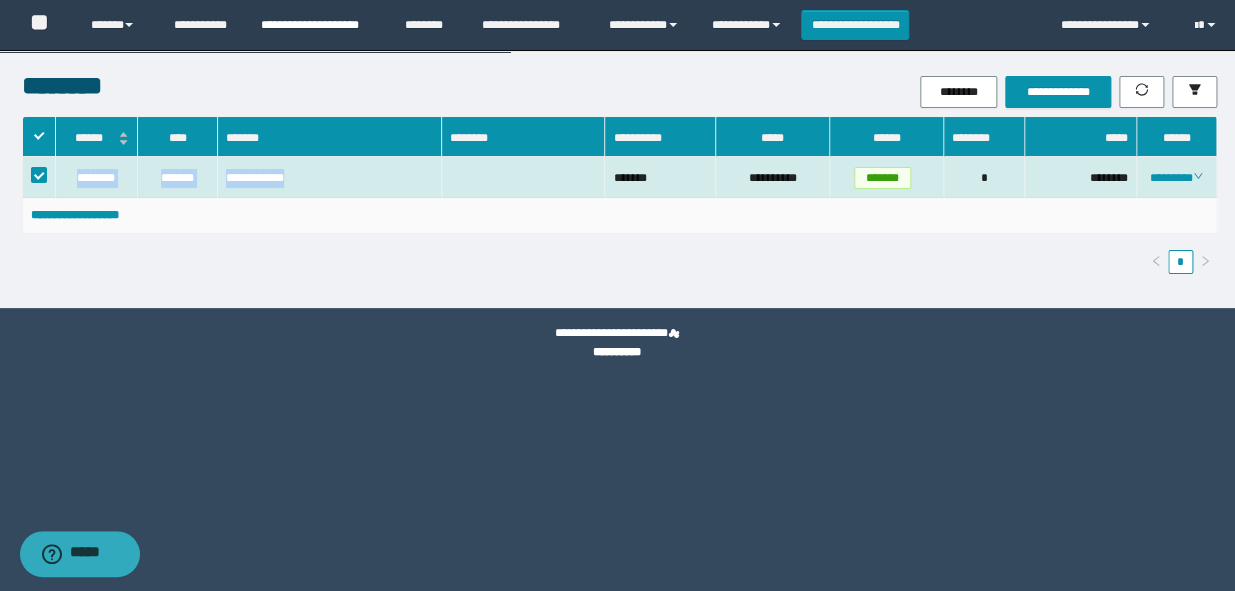copy on "**********" 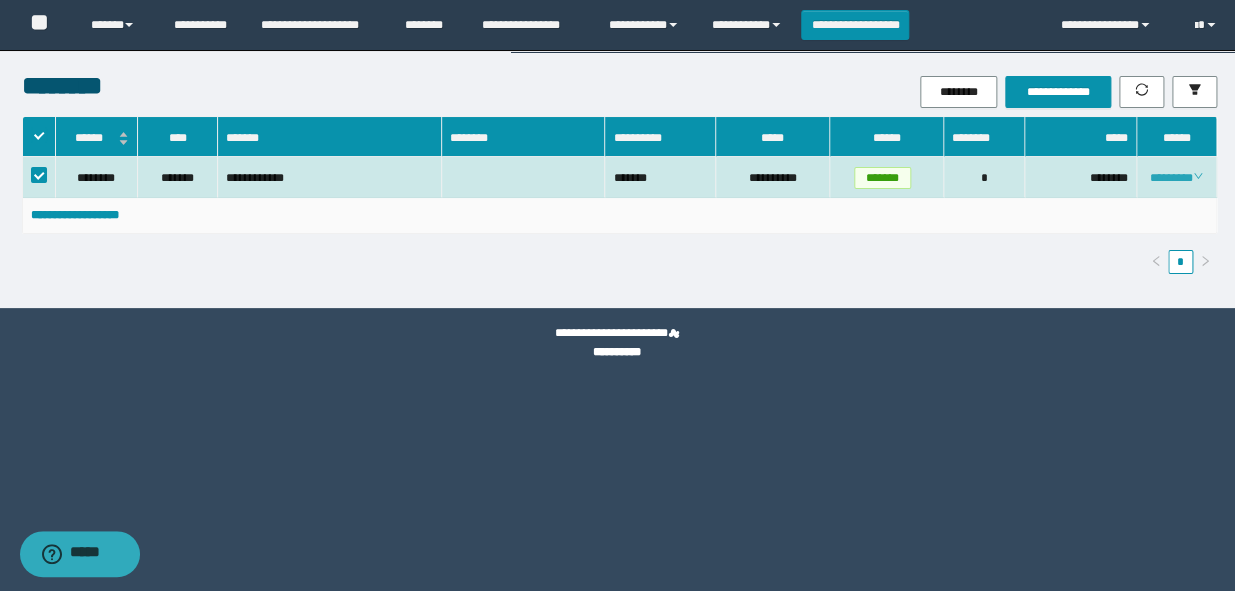 click on "********" at bounding box center (1176, 178) 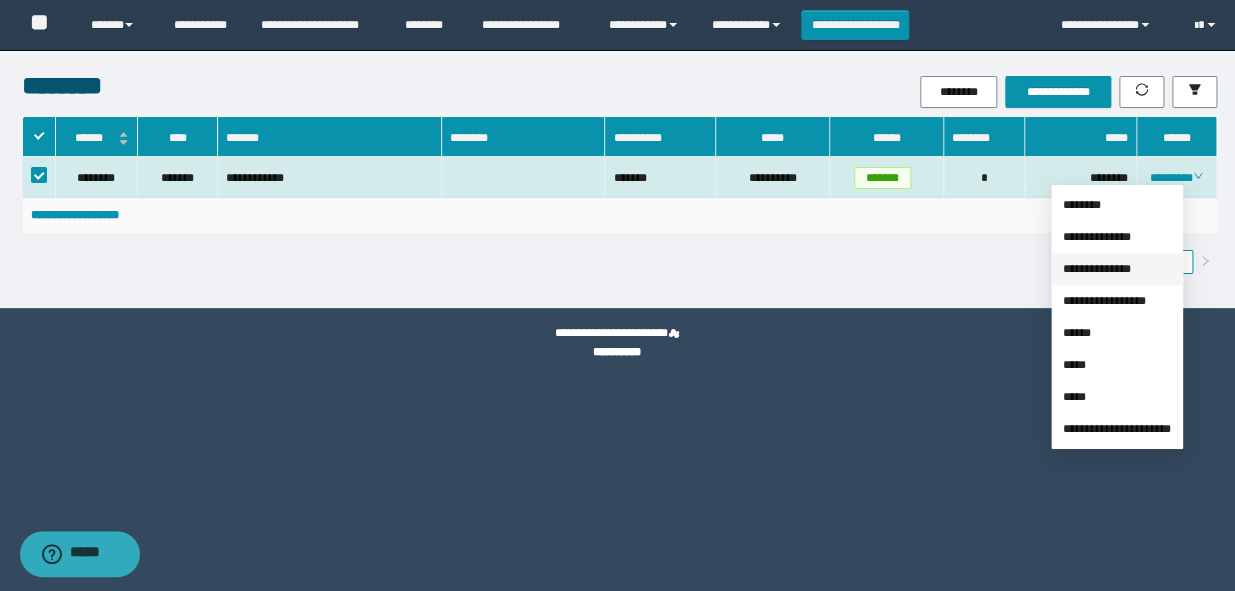 click on "**********" at bounding box center (1097, 269) 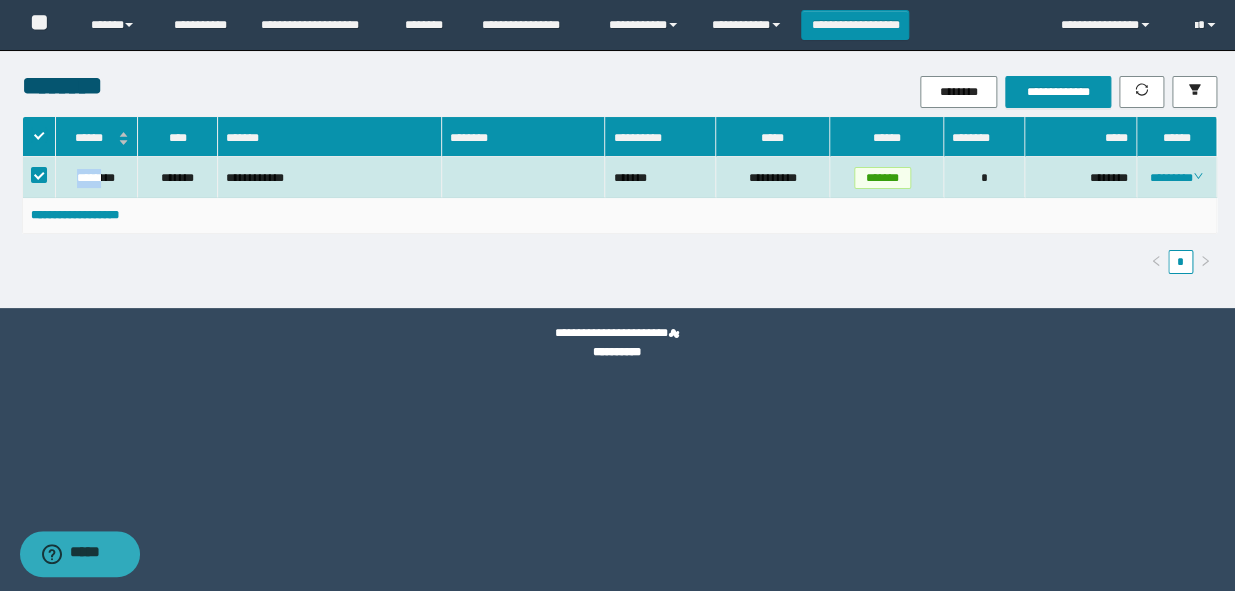 drag, startPoint x: 70, startPoint y: 178, endPoint x: 107, endPoint y: 189, distance: 38.600517 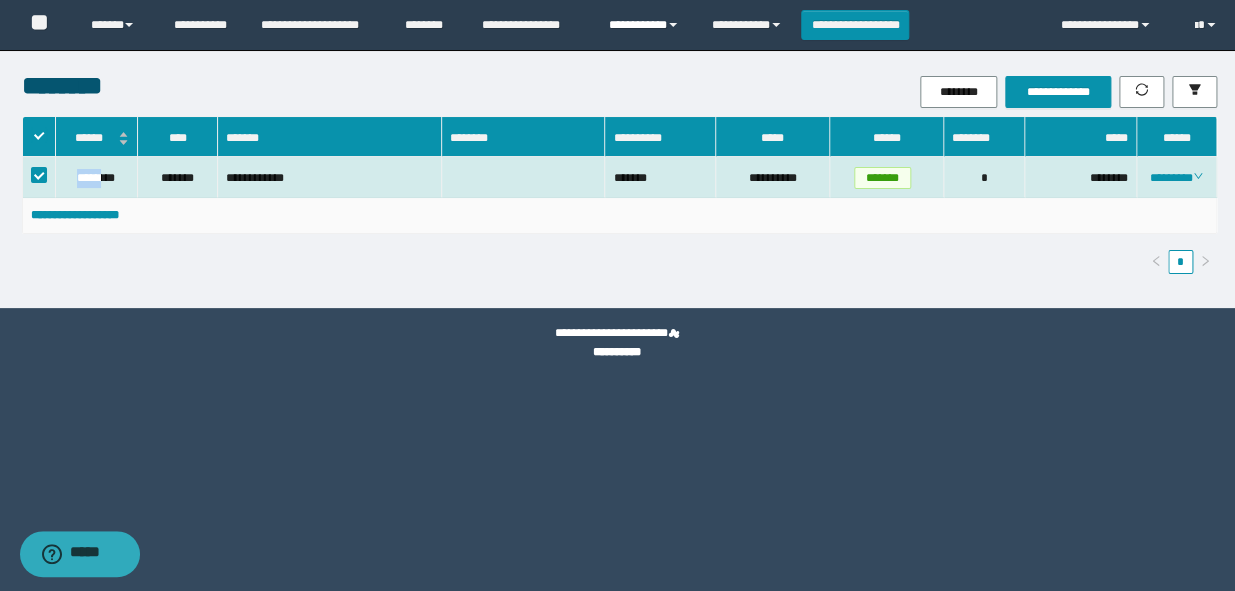 copy on "*****" 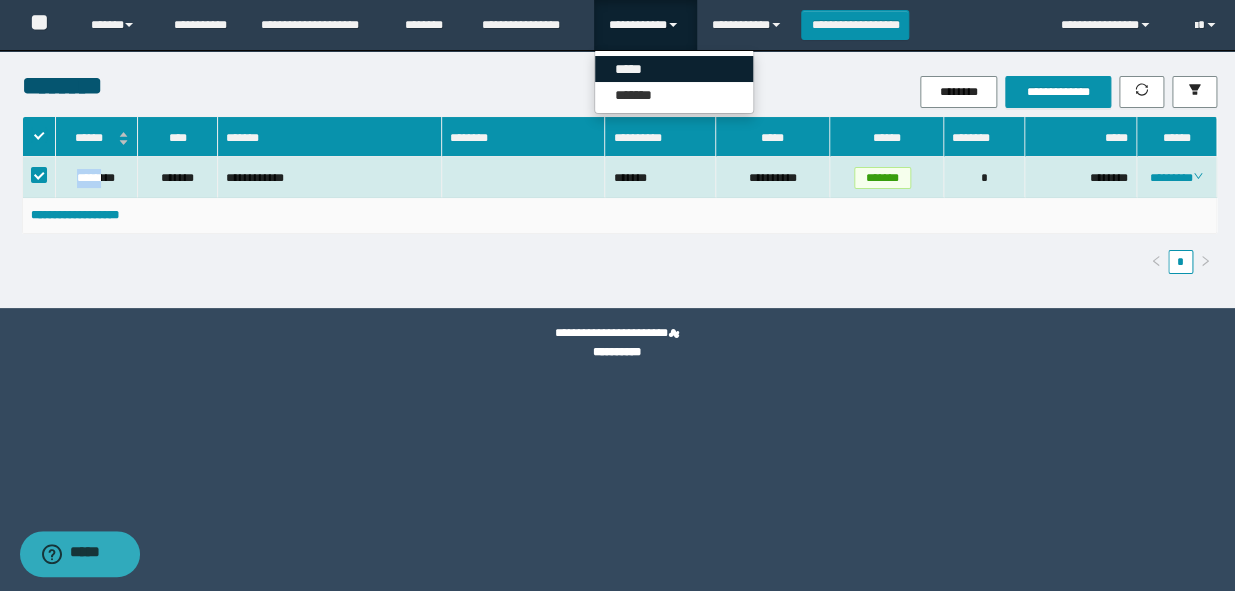 click on "*****" at bounding box center [674, 69] 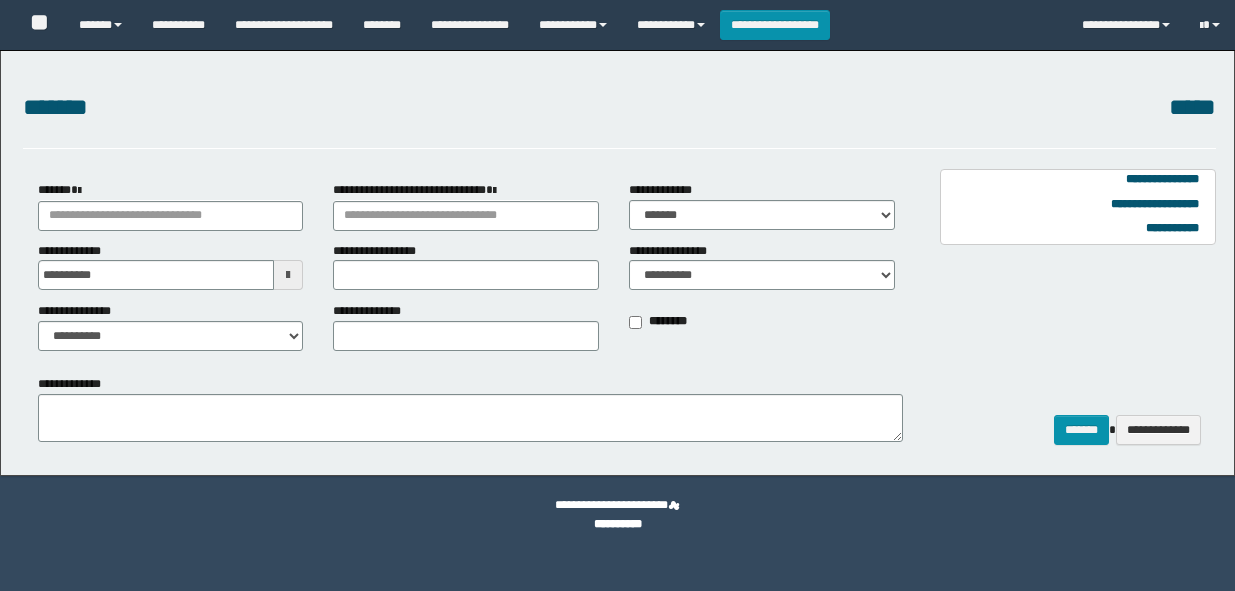 scroll, scrollTop: 0, scrollLeft: 0, axis: both 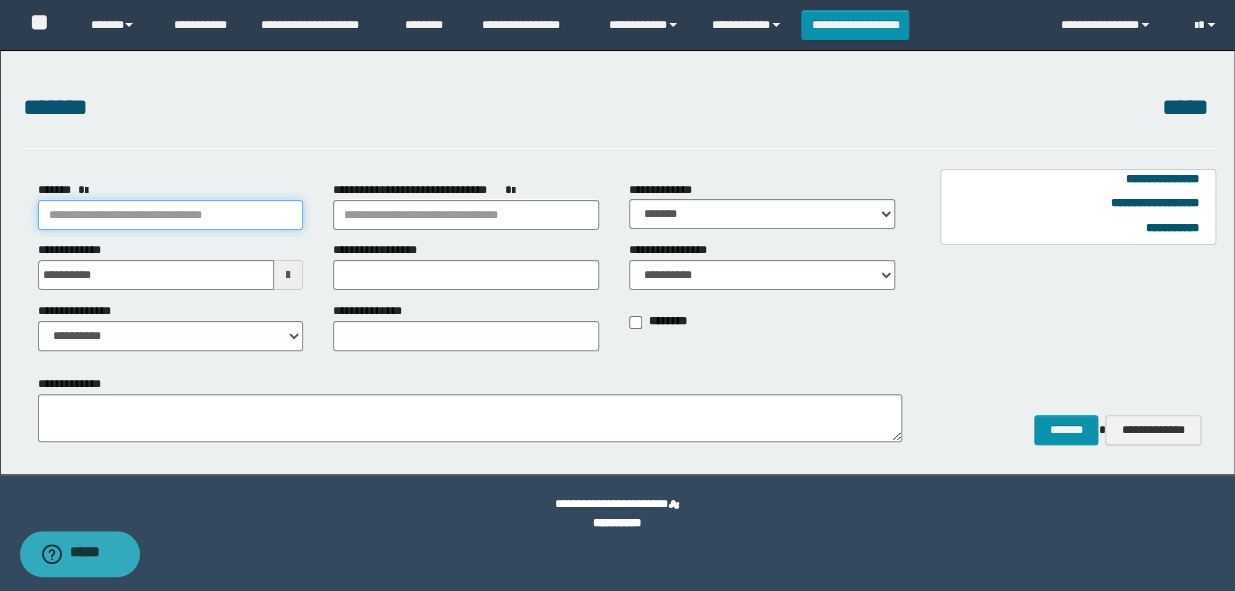 click on "*******" at bounding box center (171, 215) 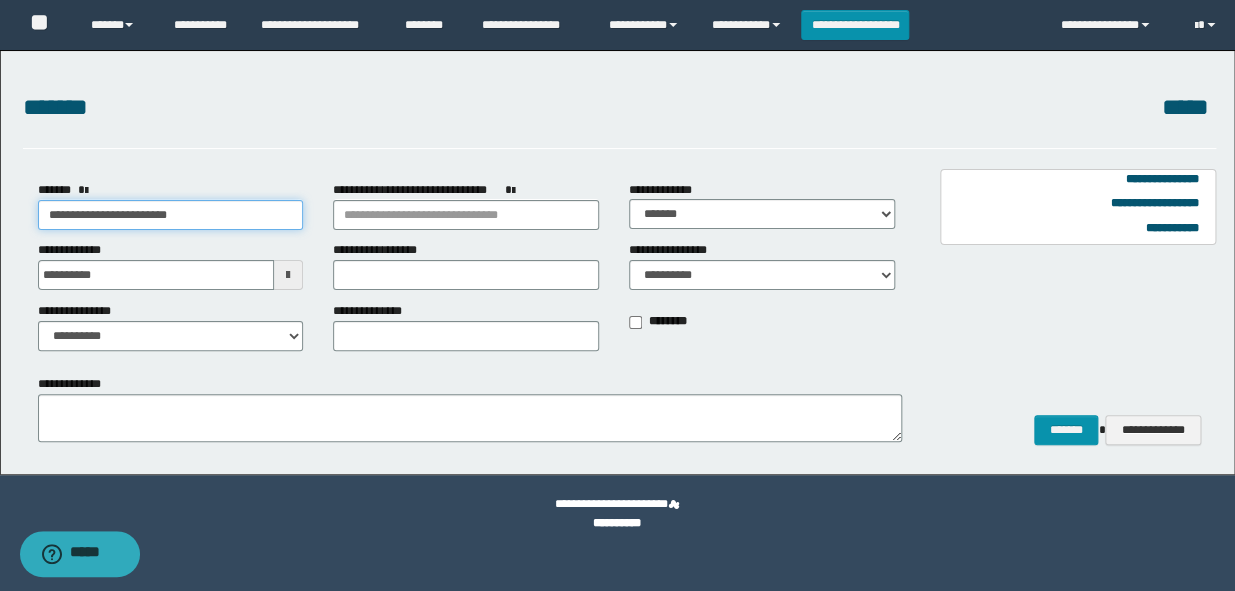 type on "**********" 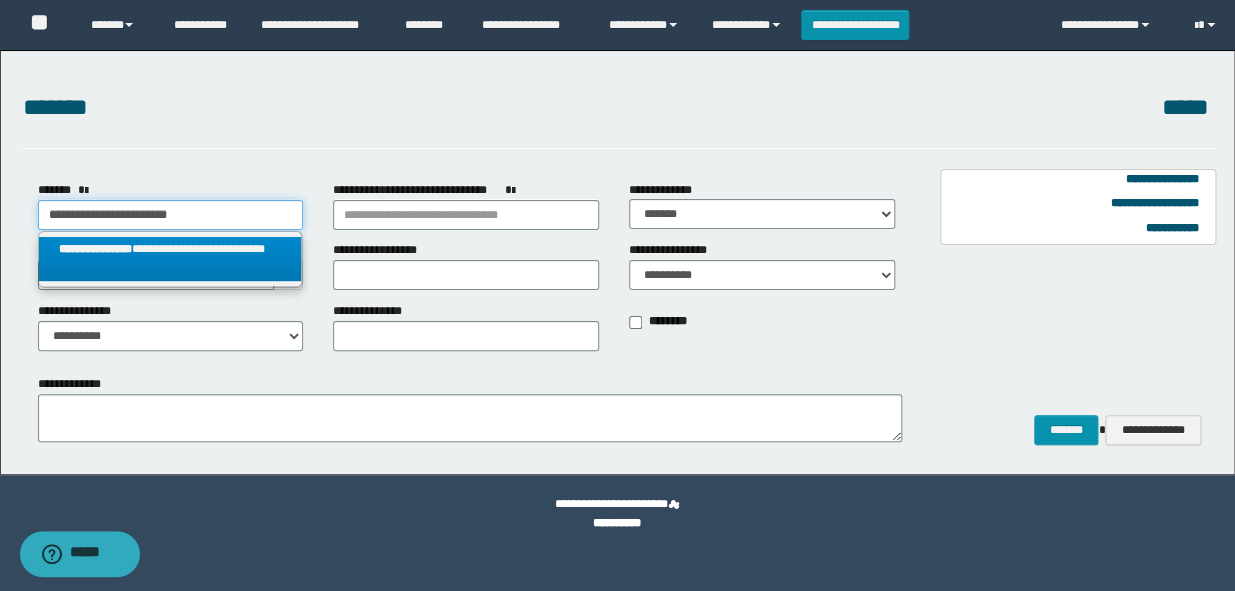 type on "**********" 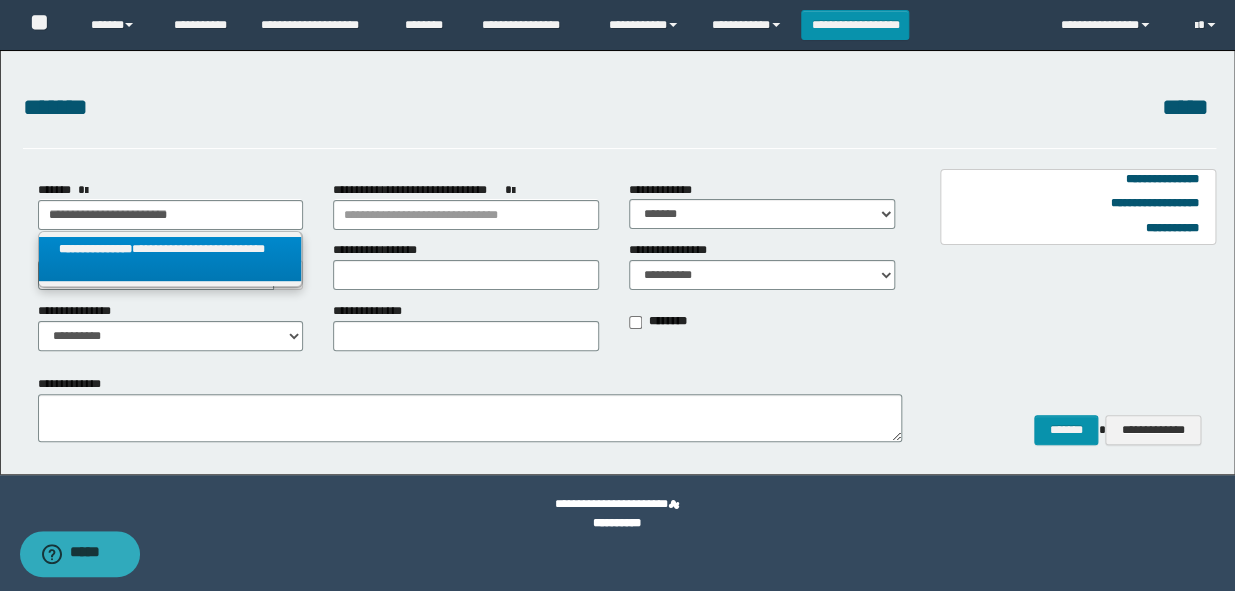 click on "**********" at bounding box center [170, 259] 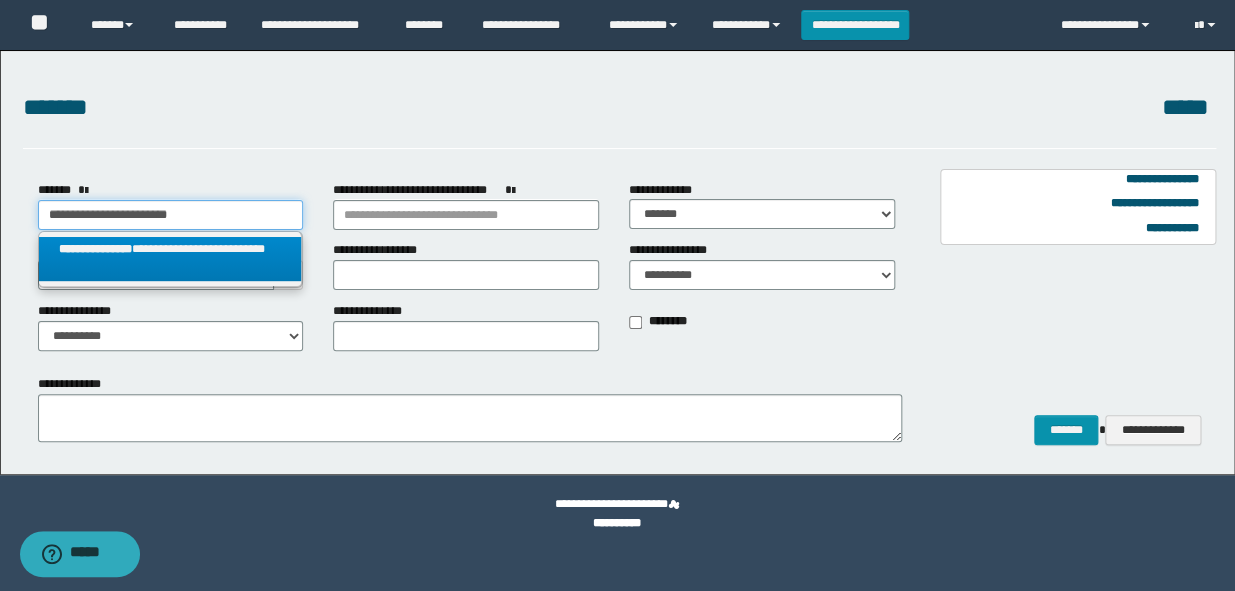 select on "*" 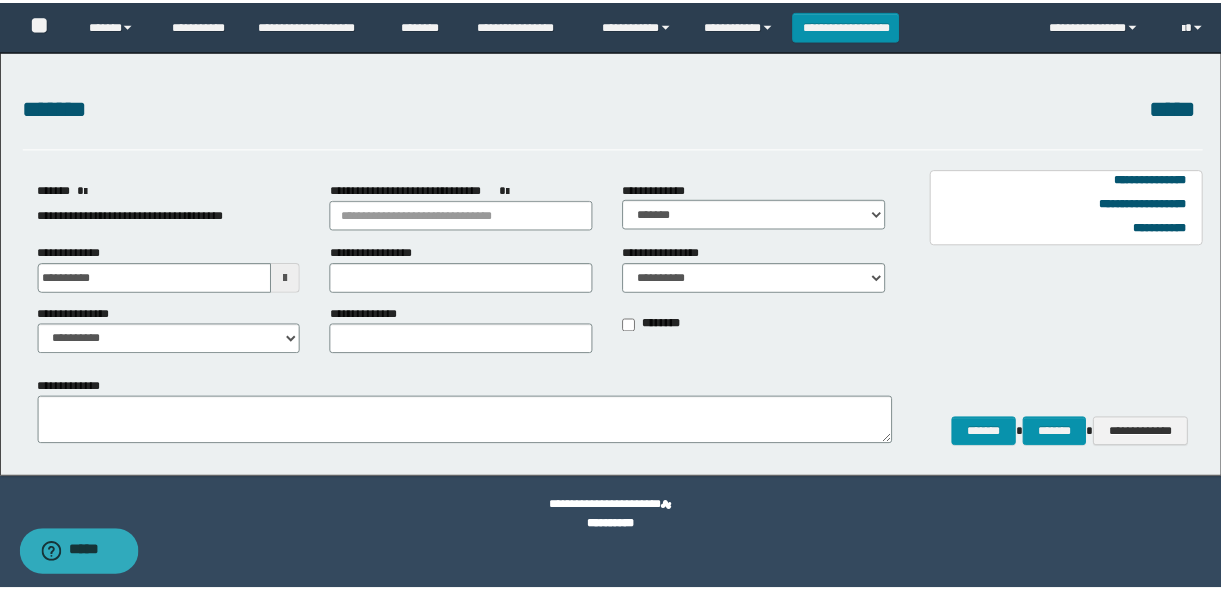 scroll, scrollTop: 0, scrollLeft: 0, axis: both 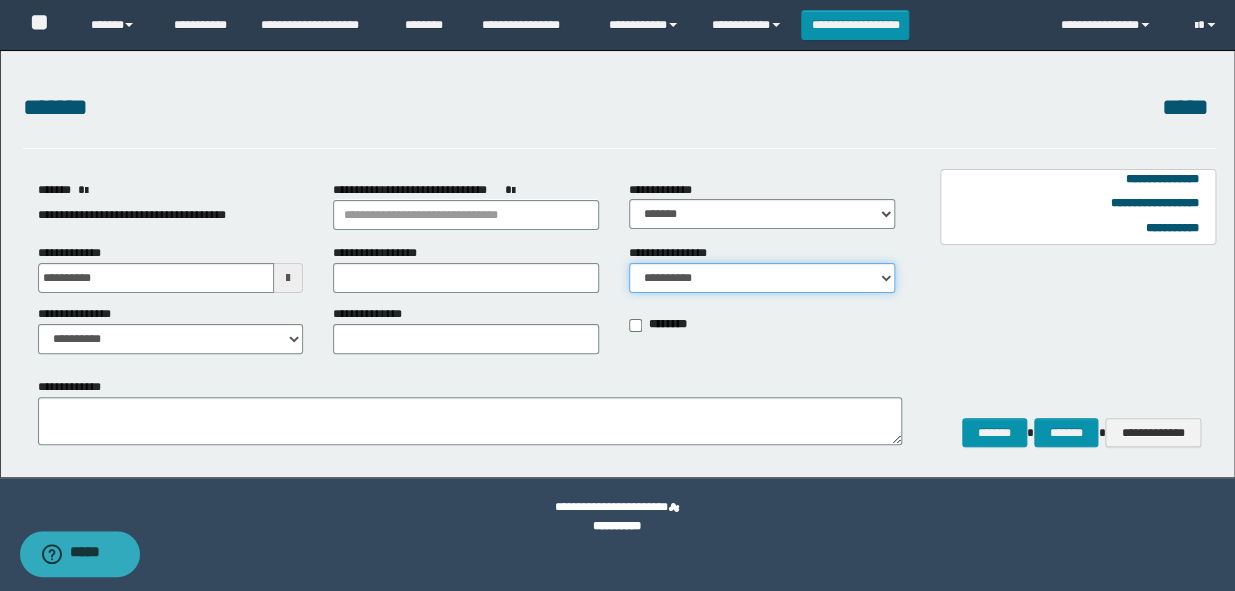 click on "**********" at bounding box center (762, 278) 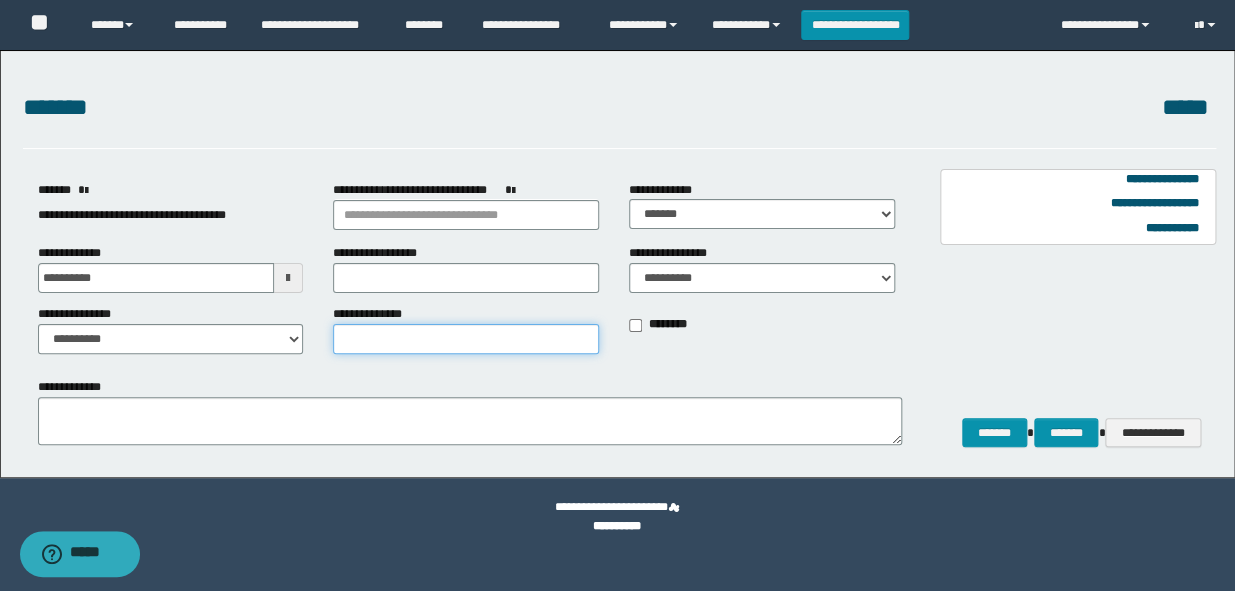 click on "**********" at bounding box center (466, 339) 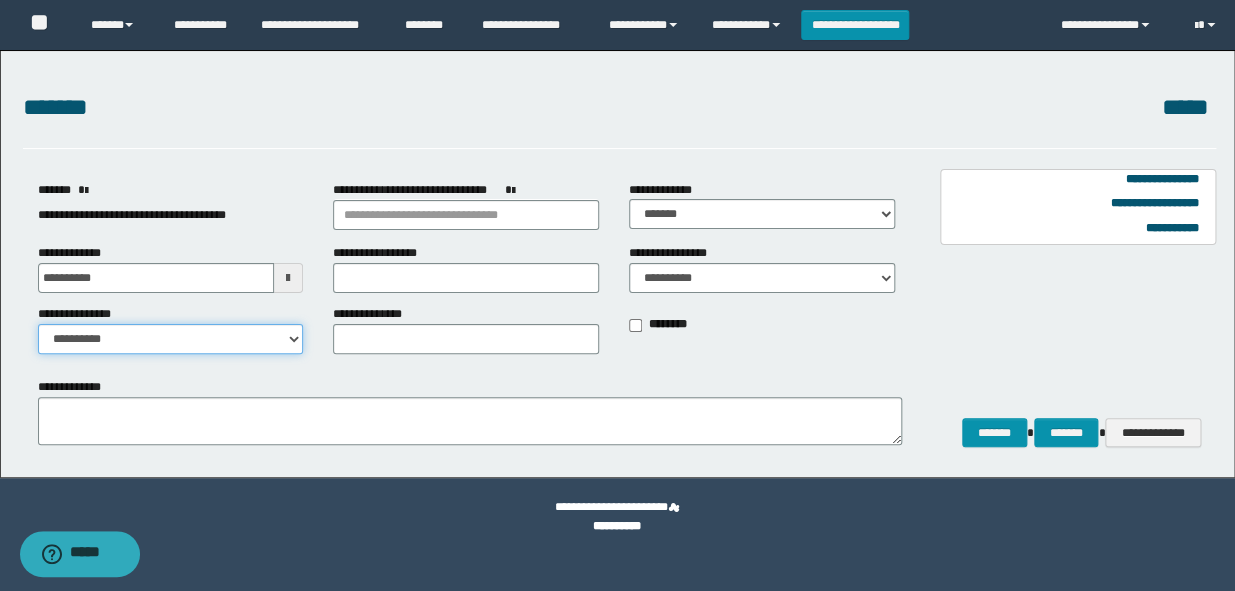 click on "**********" at bounding box center [171, 339] 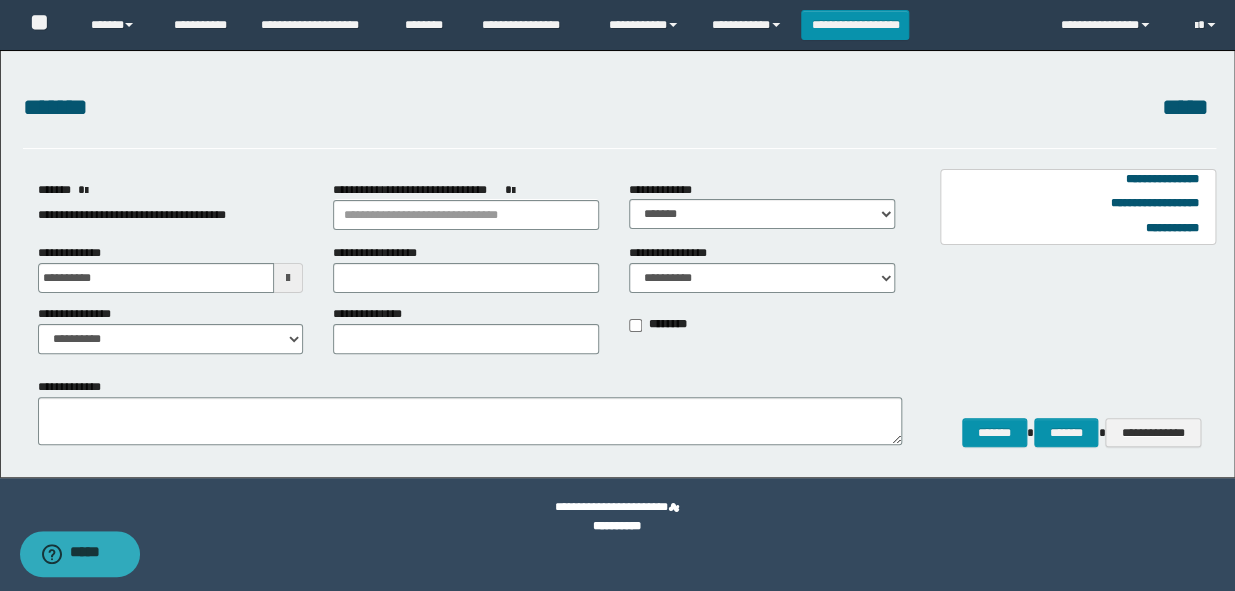 click on "**********" at bounding box center (466, 267) 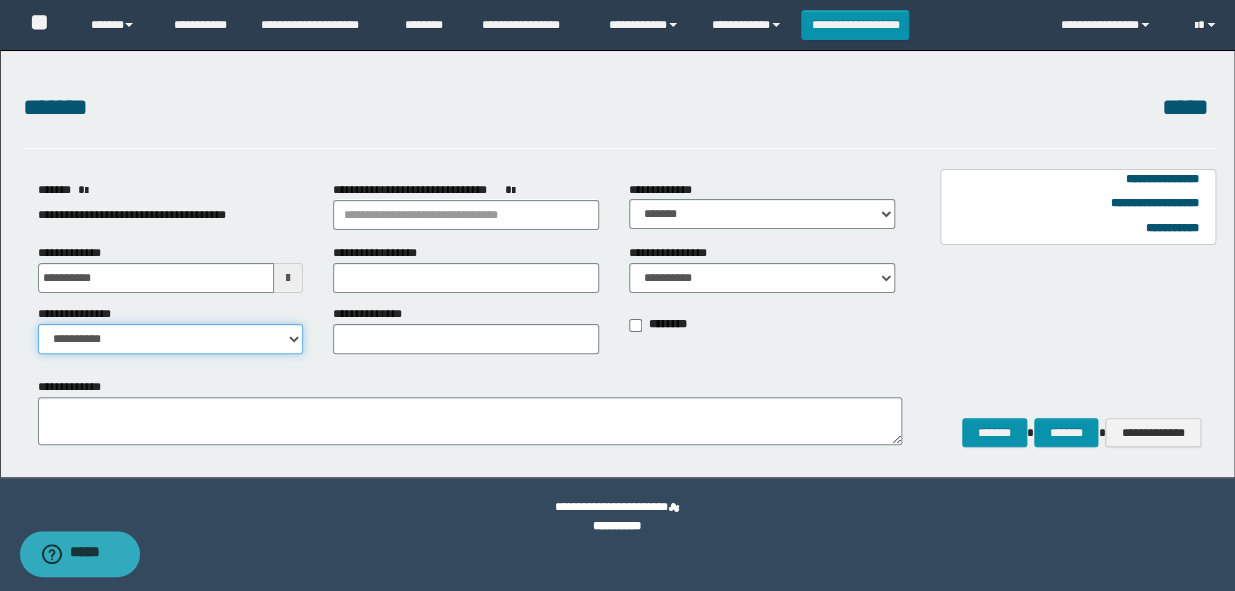 click on "**********" at bounding box center [171, 339] 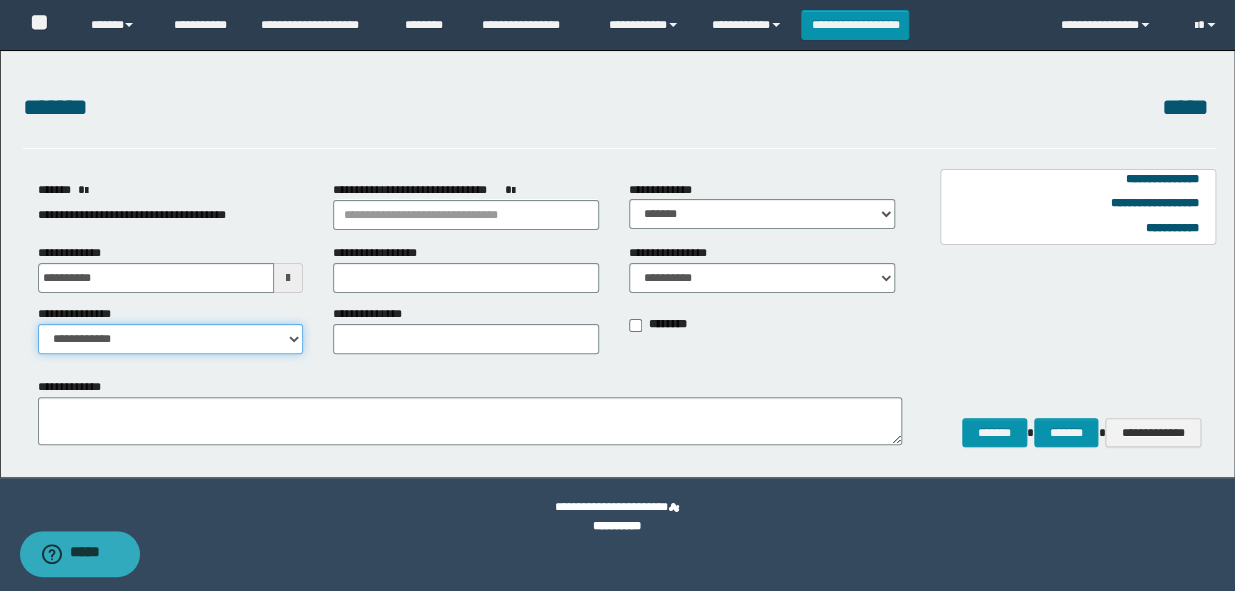 click on "**********" at bounding box center [171, 339] 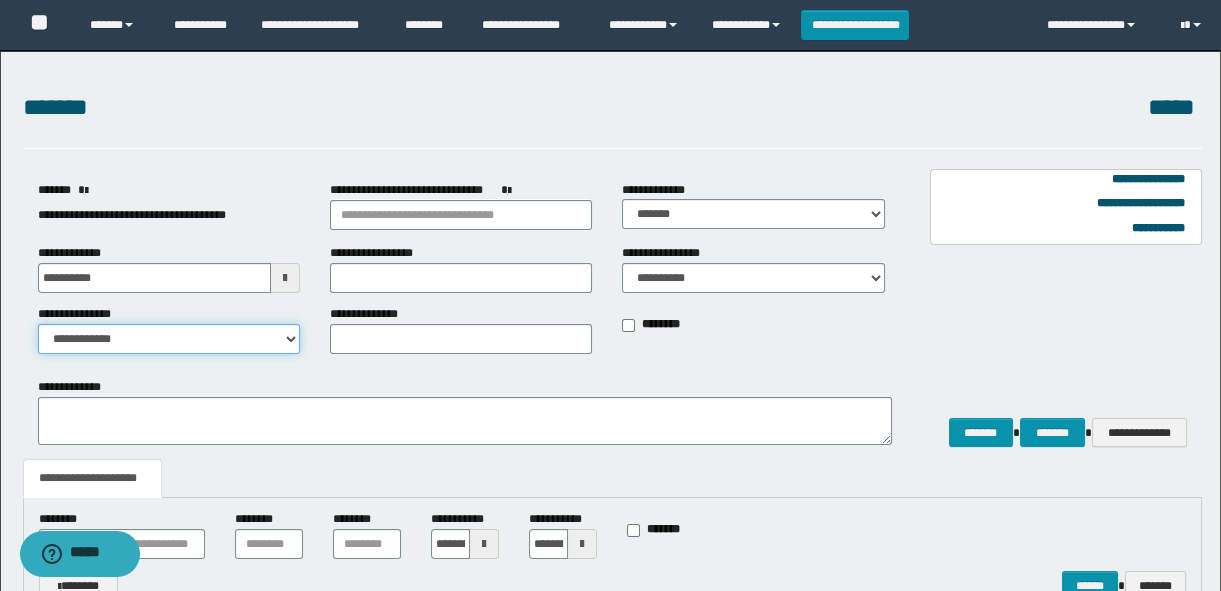 scroll, scrollTop: 228, scrollLeft: 0, axis: vertical 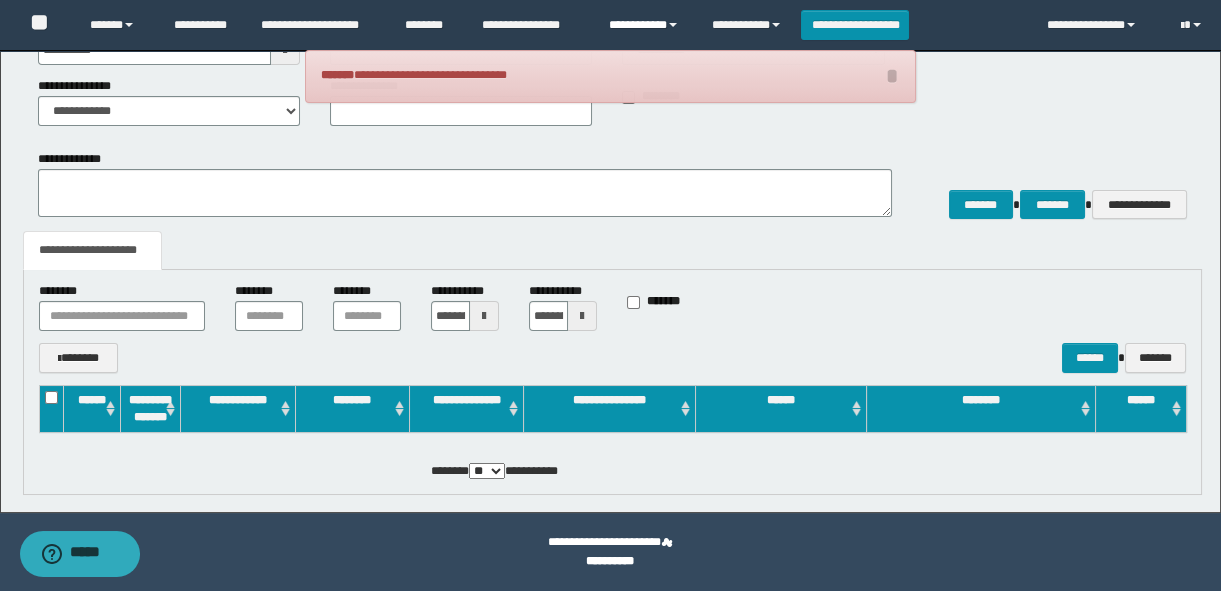drag, startPoint x: 621, startPoint y: 25, endPoint x: 635, endPoint y: 28, distance: 14.3178215 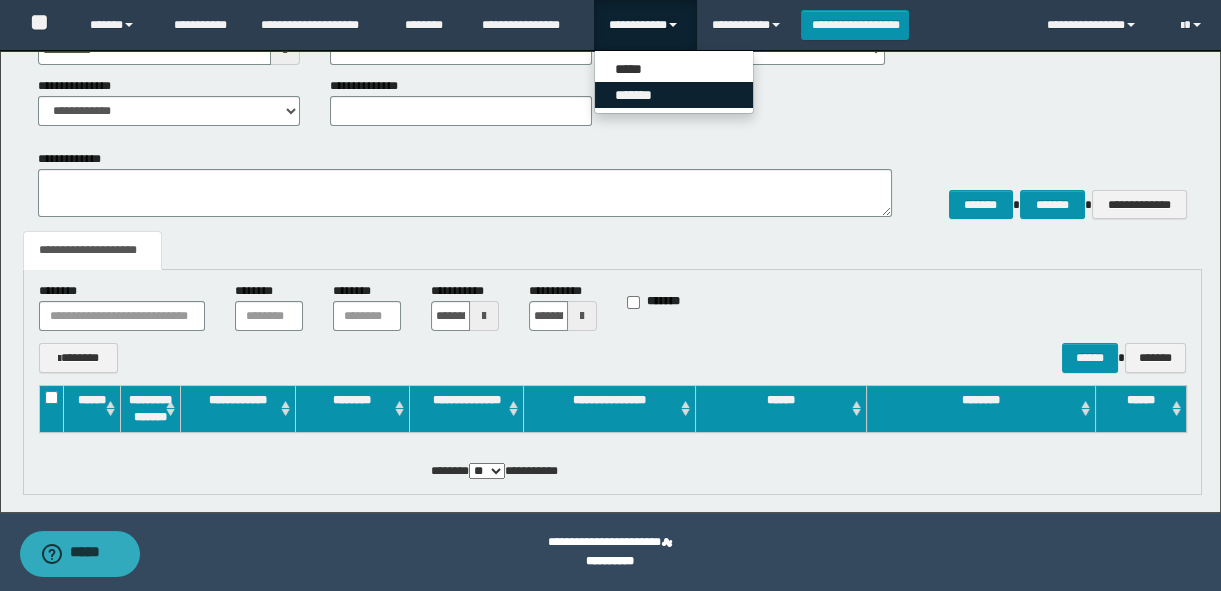 click on "*******" at bounding box center (674, 95) 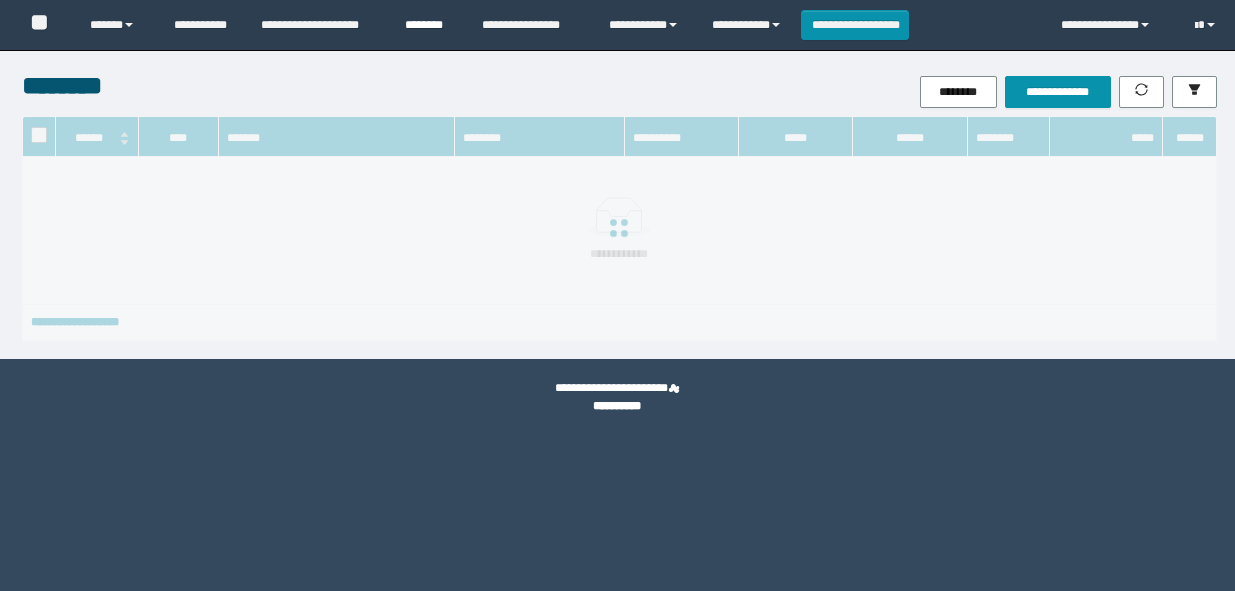 scroll, scrollTop: 0, scrollLeft: 0, axis: both 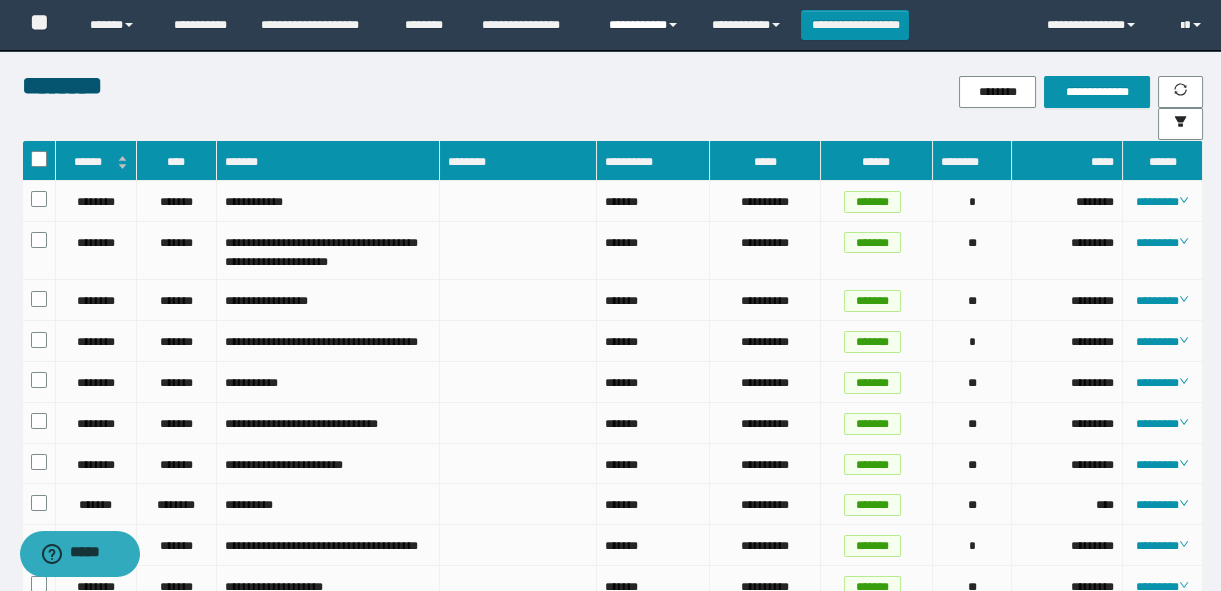 click on "**********" at bounding box center [645, 25] 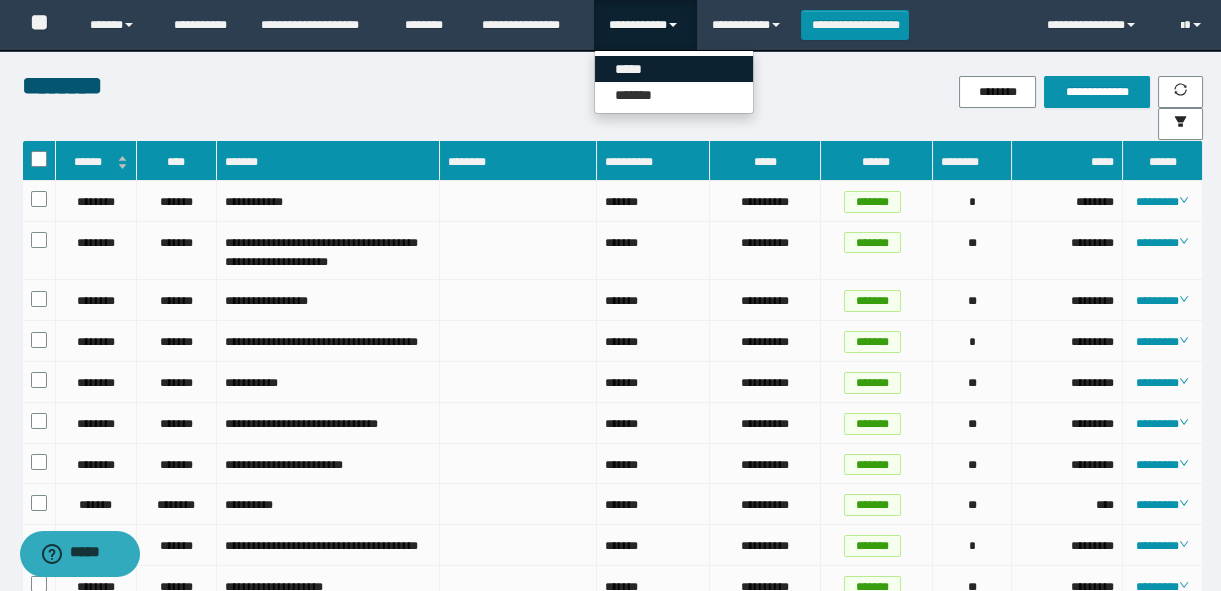 click on "*****" at bounding box center [674, 69] 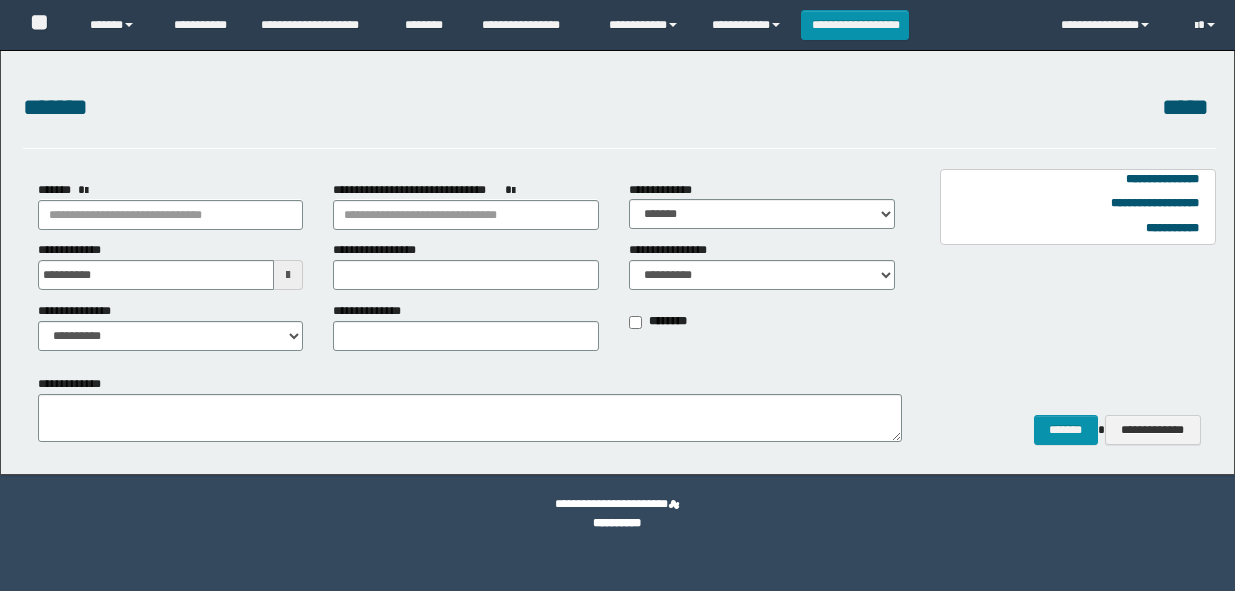 scroll, scrollTop: 0, scrollLeft: 0, axis: both 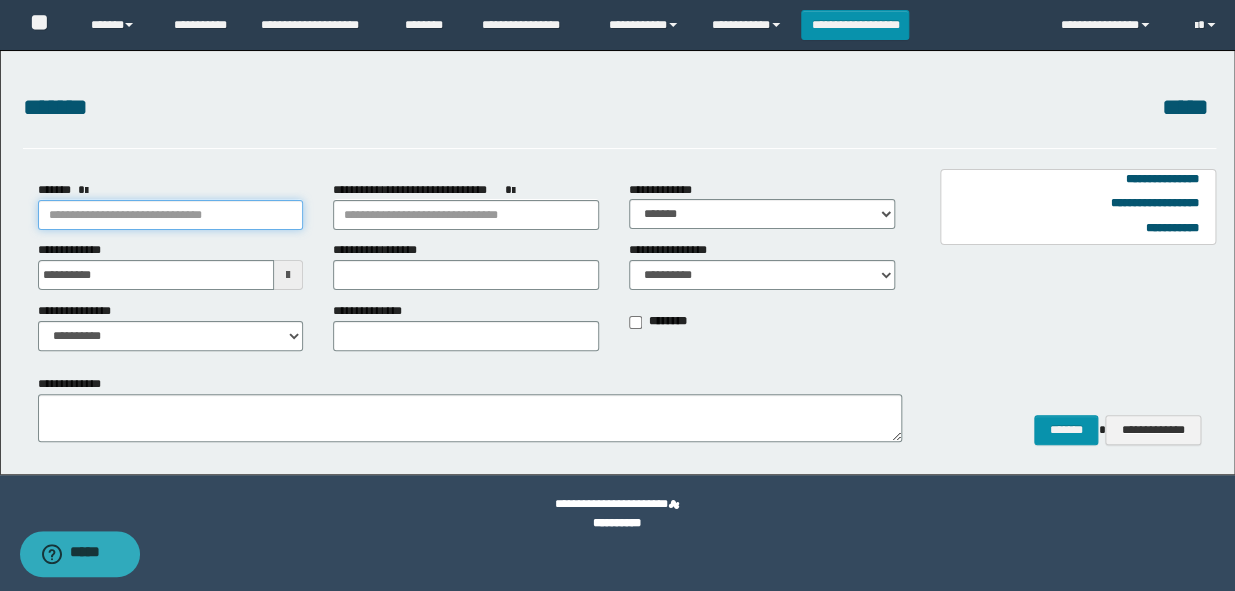 click on "*******" at bounding box center (171, 215) 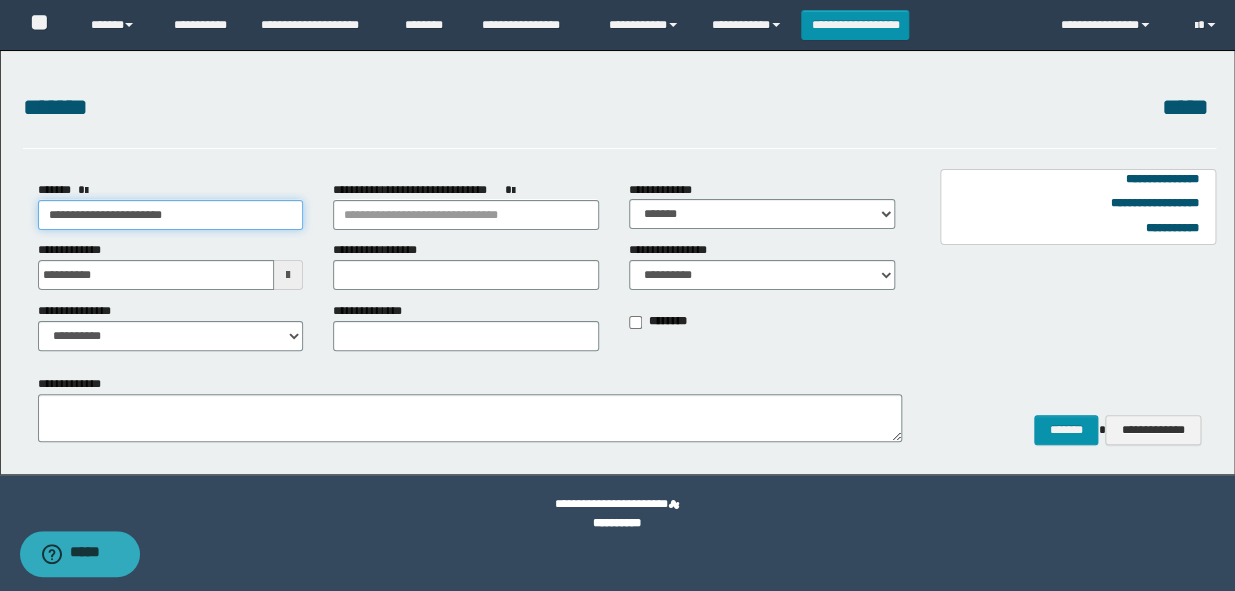 type on "**********" 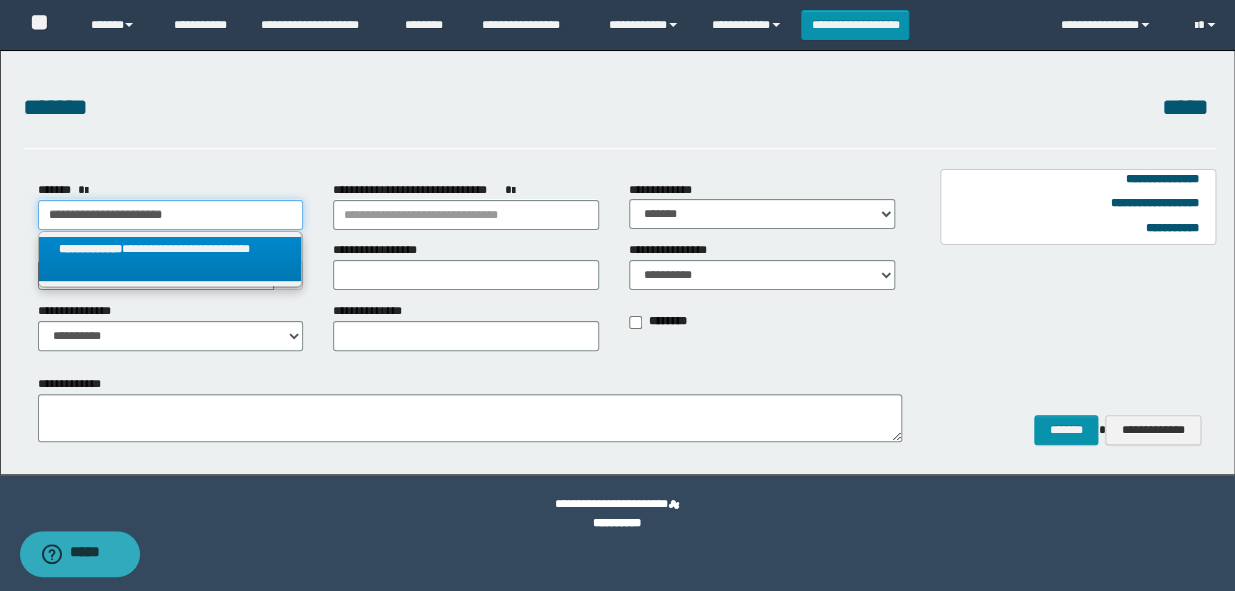type on "**********" 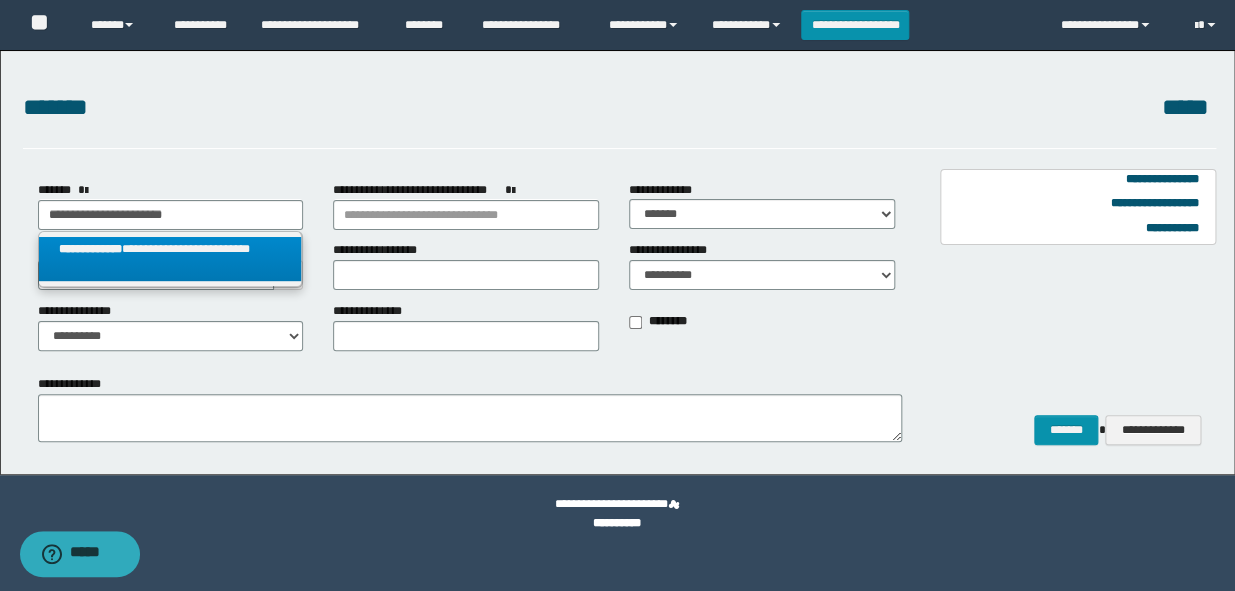 click on "**********" at bounding box center (170, 259) 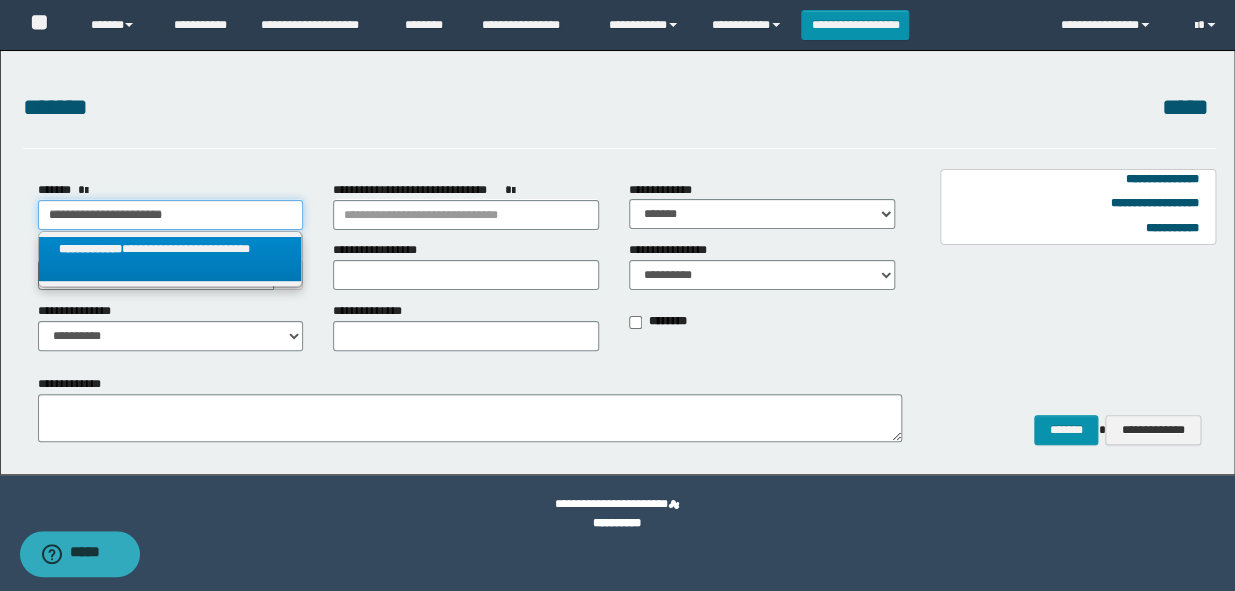 select on "*" 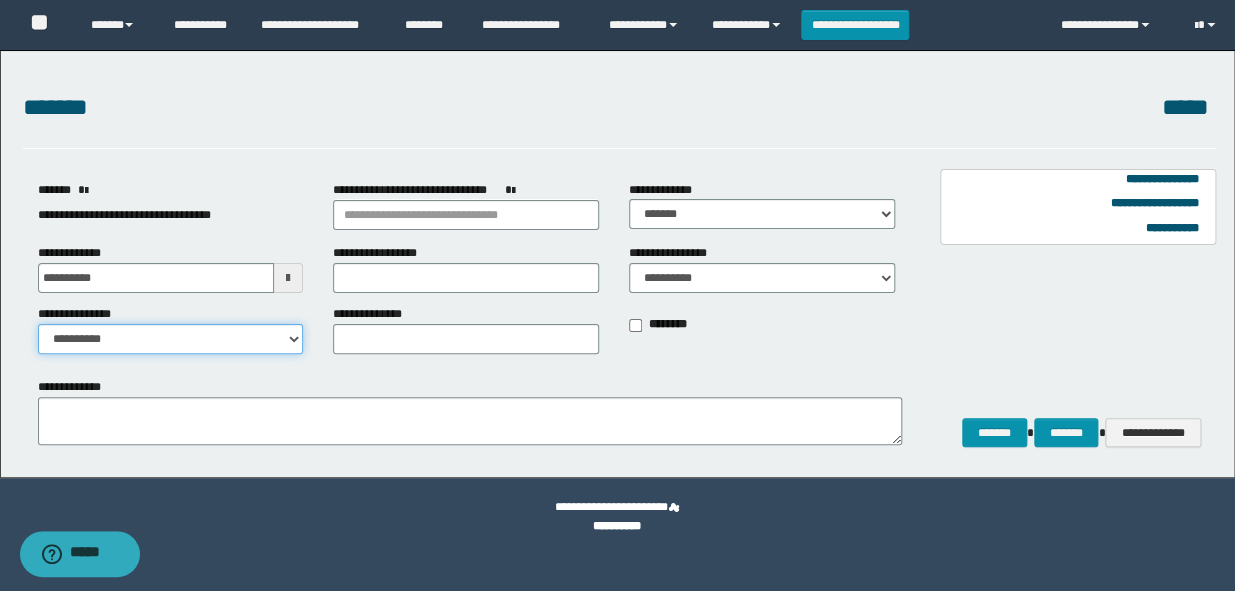 click on "**********" at bounding box center [171, 339] 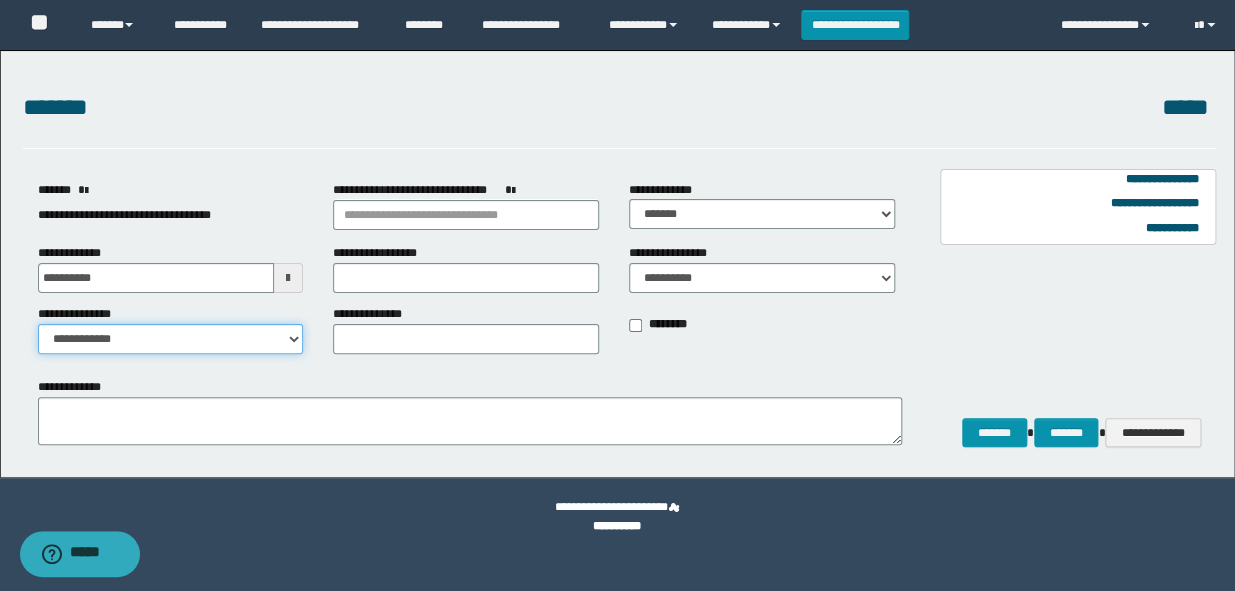 click on "**********" at bounding box center (171, 339) 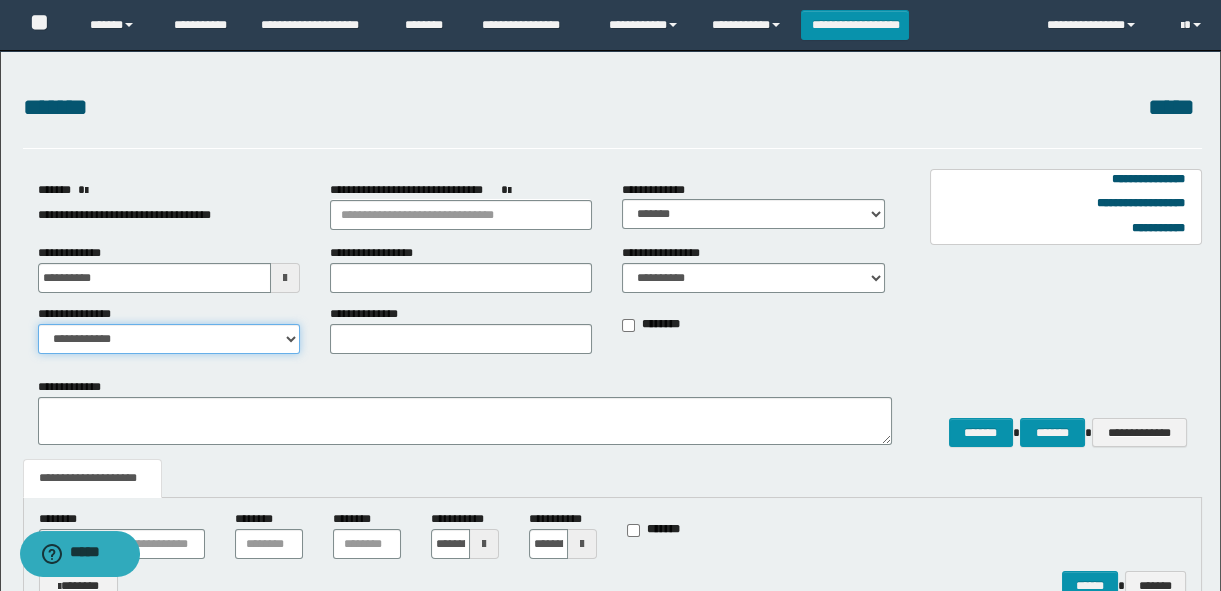 scroll, scrollTop: 228, scrollLeft: 0, axis: vertical 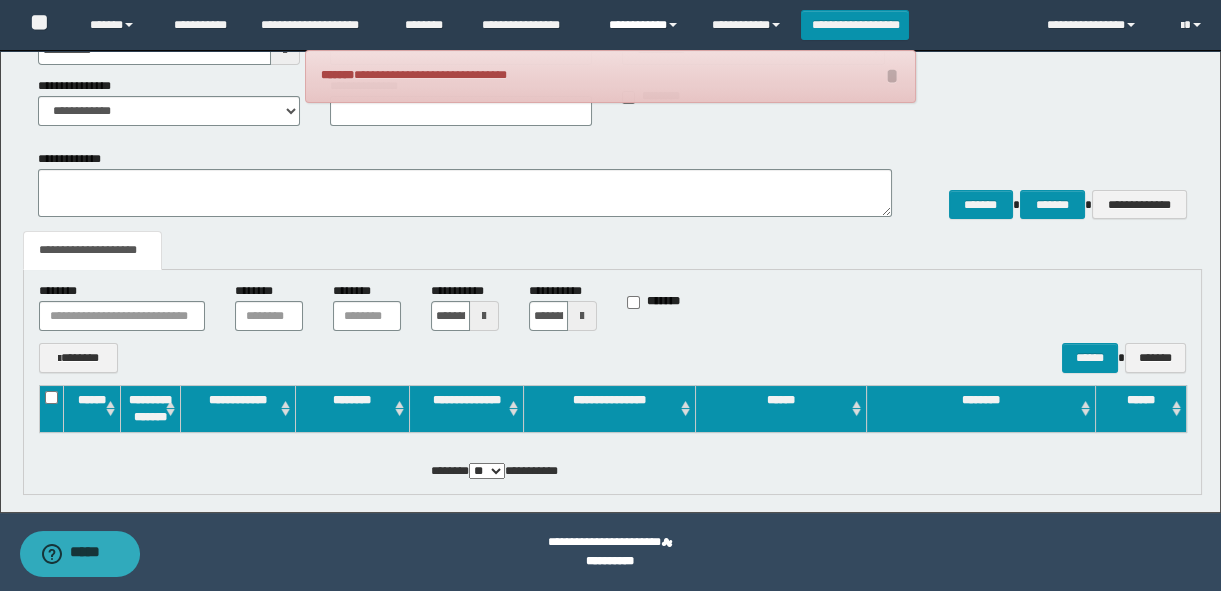 click on "**********" at bounding box center [645, 25] 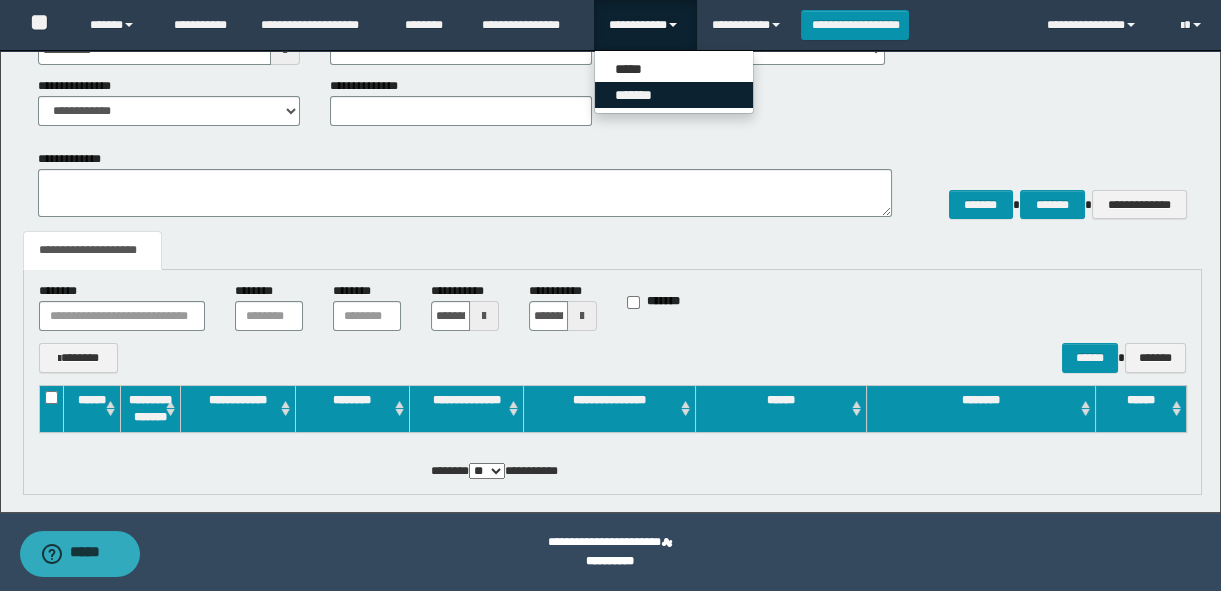 click on "*******" at bounding box center (674, 95) 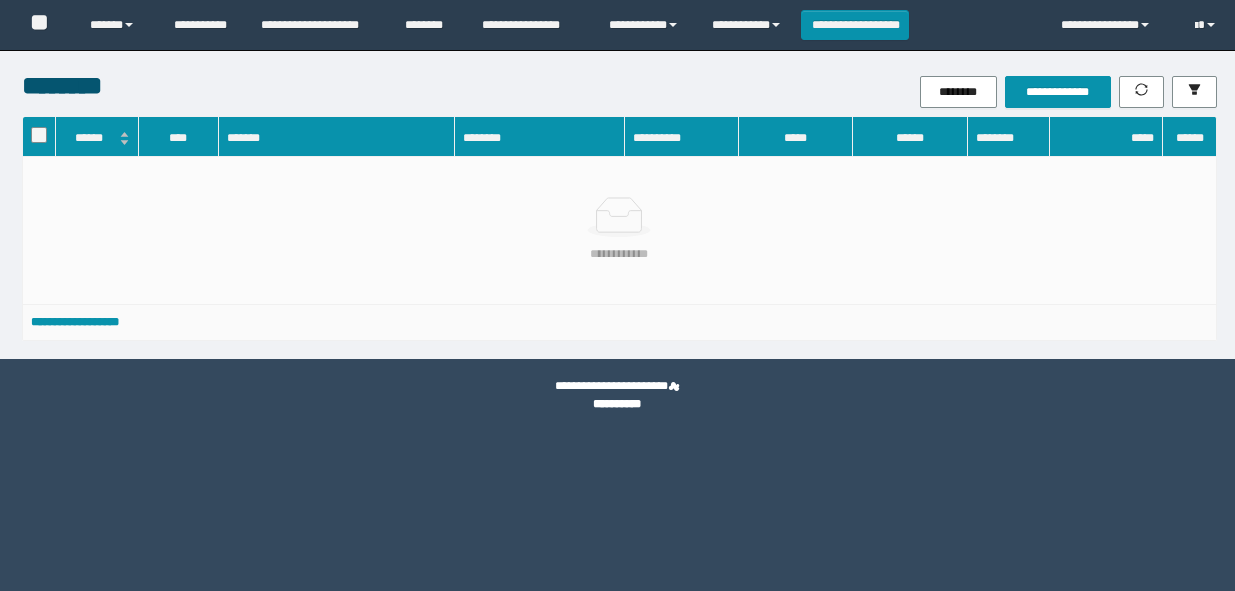 scroll, scrollTop: 0, scrollLeft: 0, axis: both 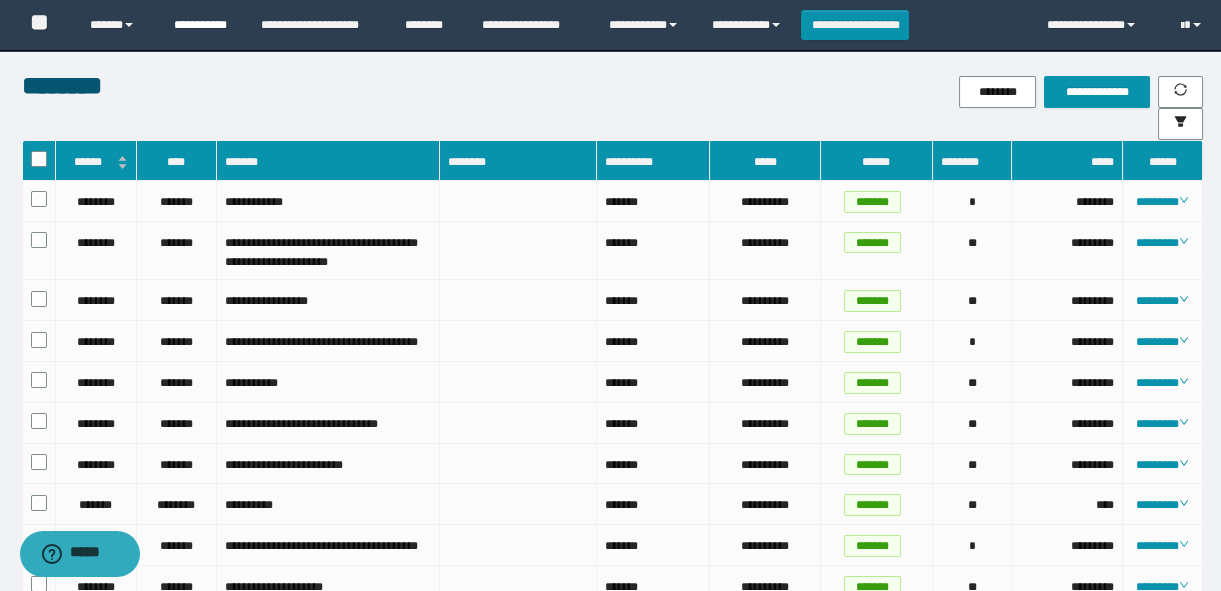 click on "**********" at bounding box center (202, 25) 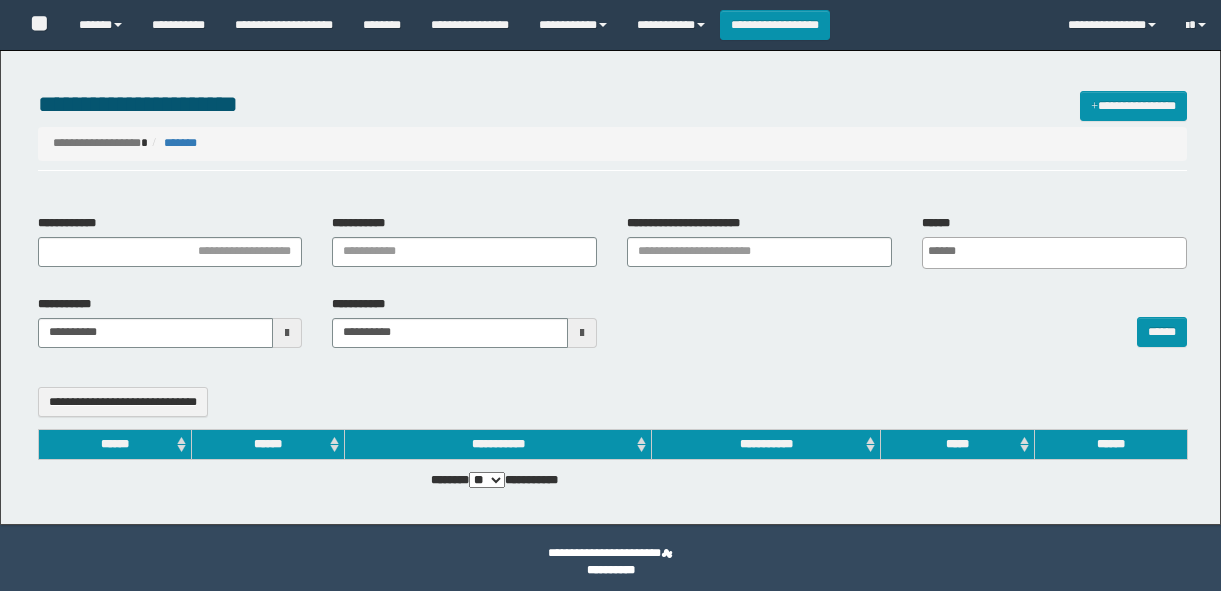 select 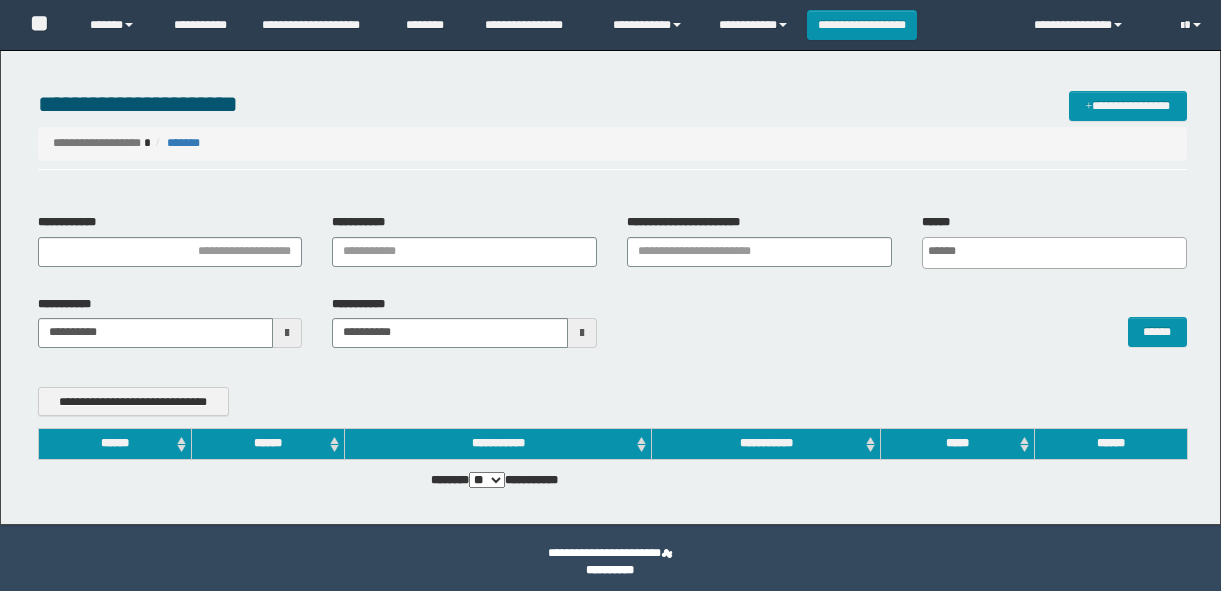 scroll, scrollTop: 0, scrollLeft: 0, axis: both 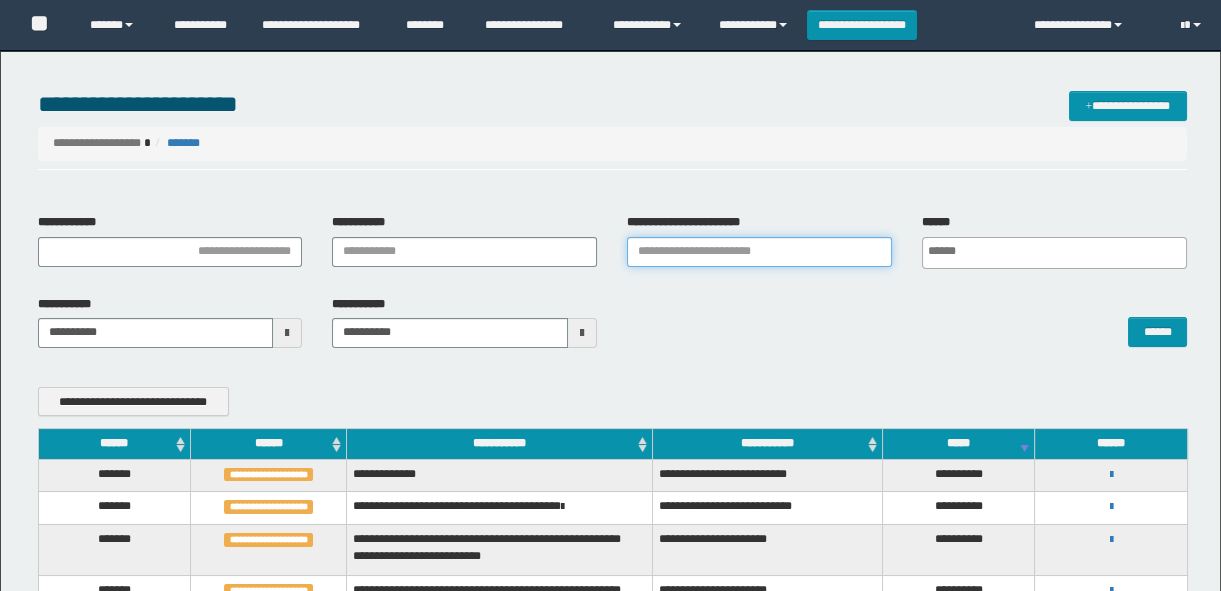 click on "**********" at bounding box center (759, 252) 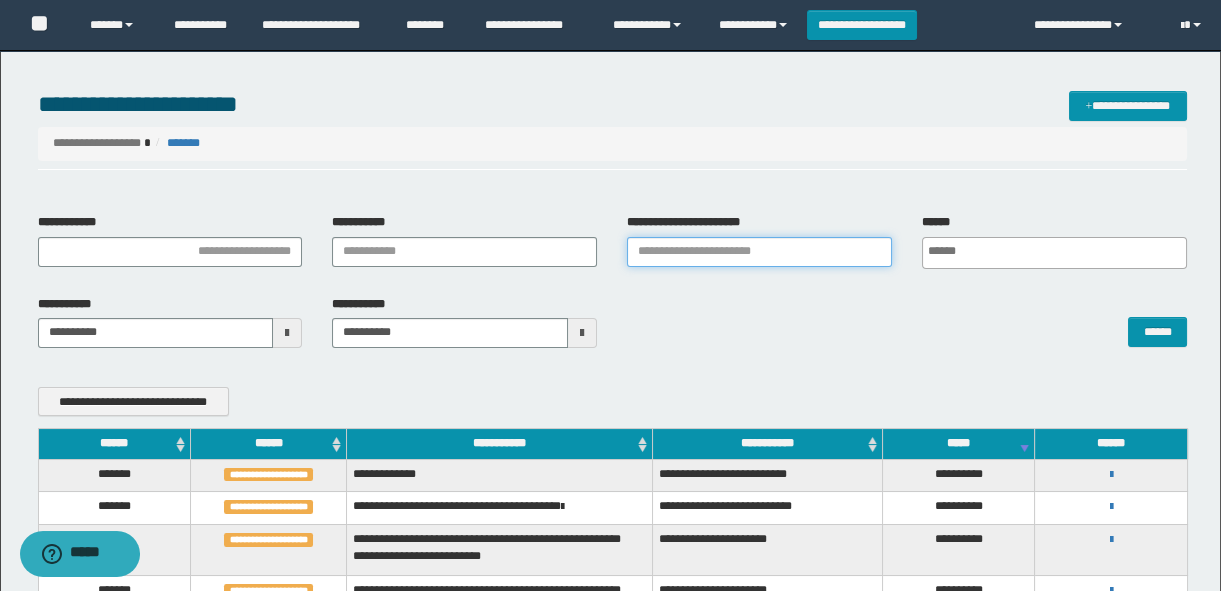 paste on "********" 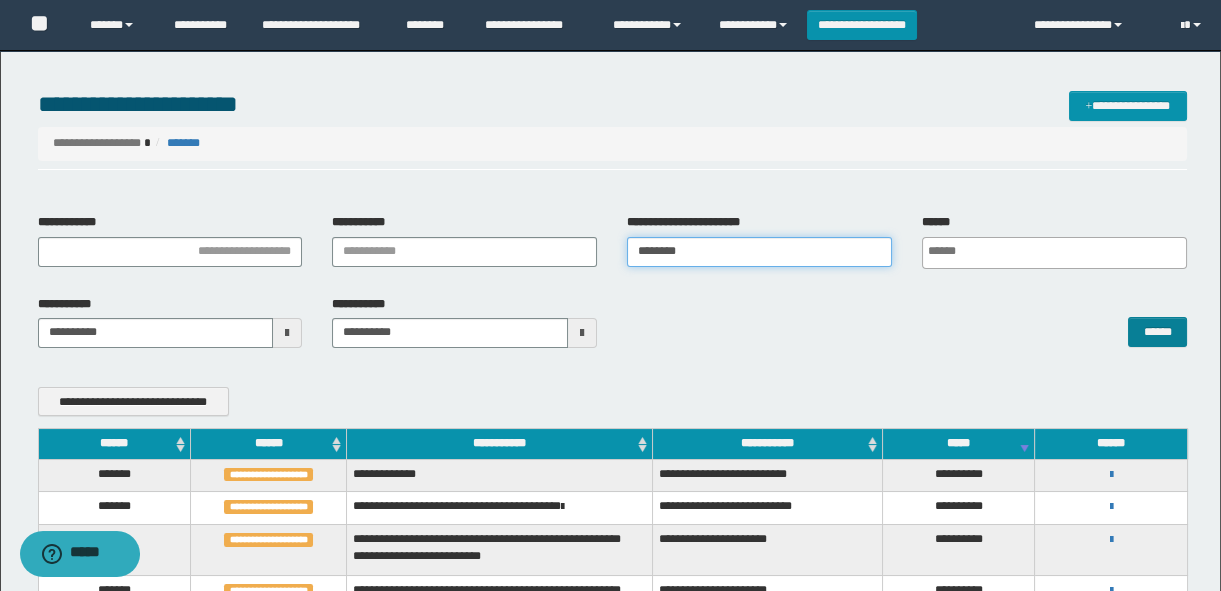type on "********" 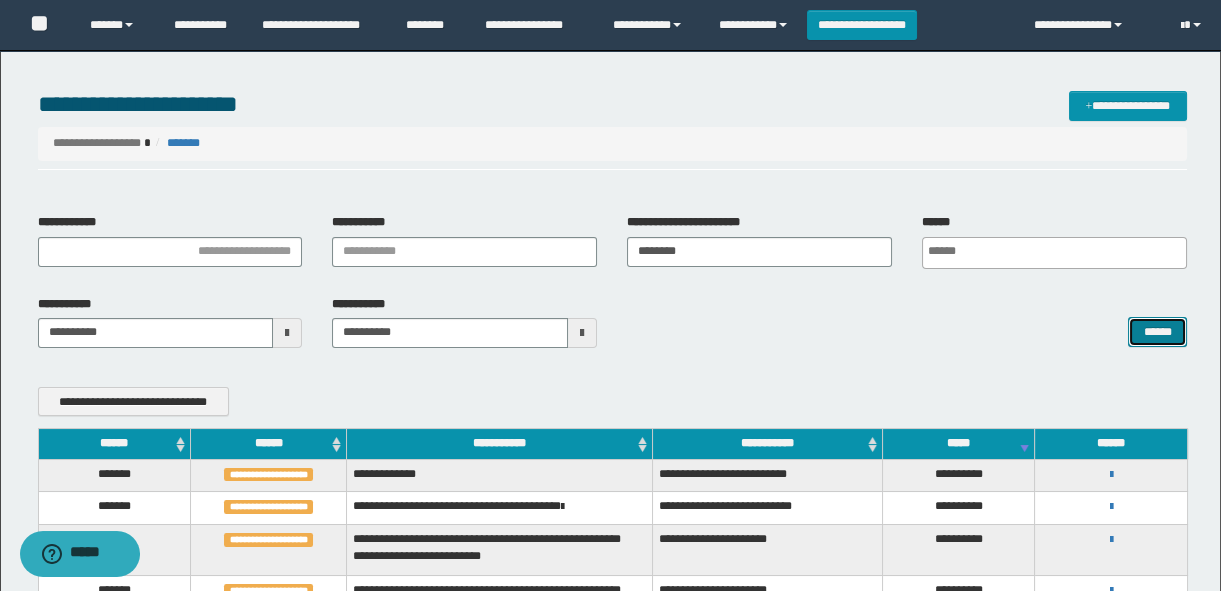 click on "******" at bounding box center (1157, 332) 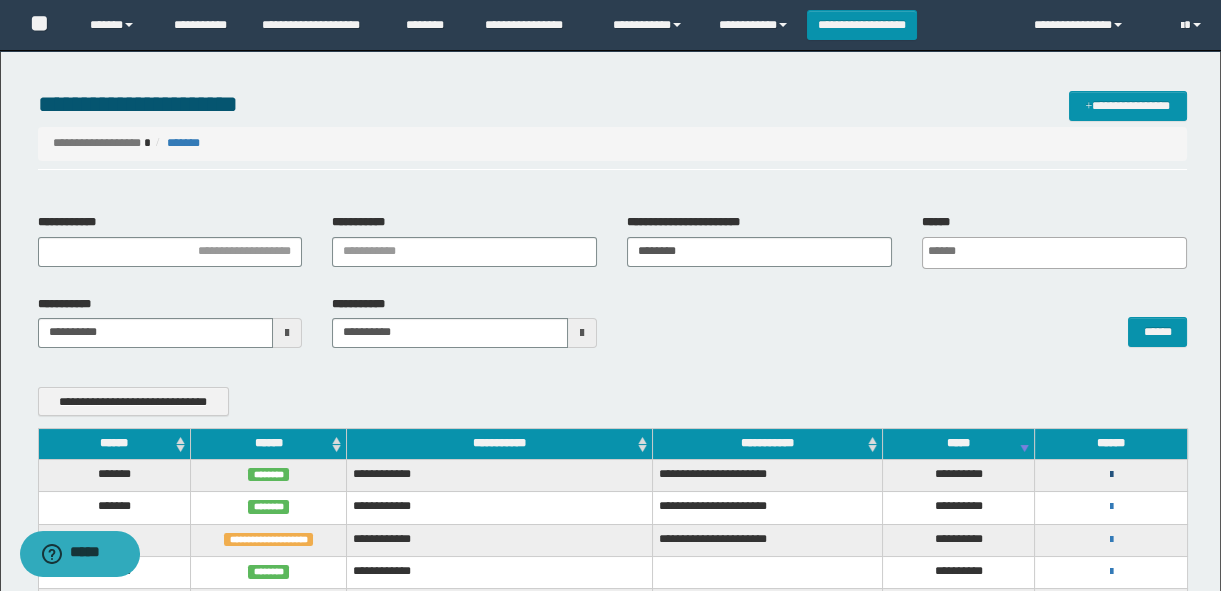 click at bounding box center (1111, 475) 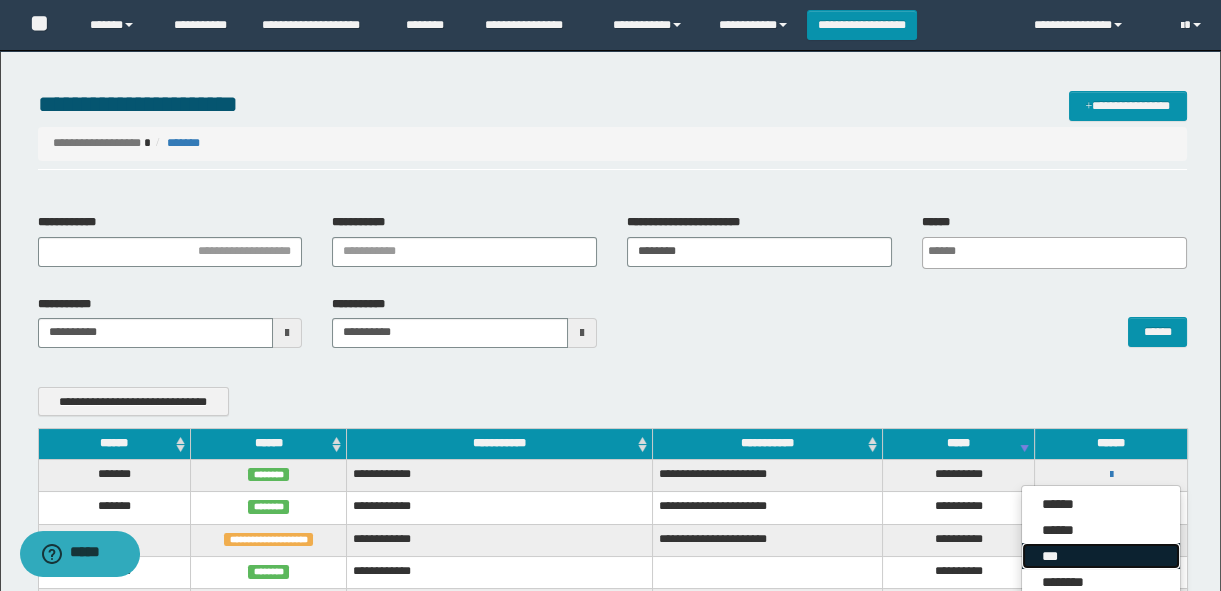 click on "***" at bounding box center [1101, 556] 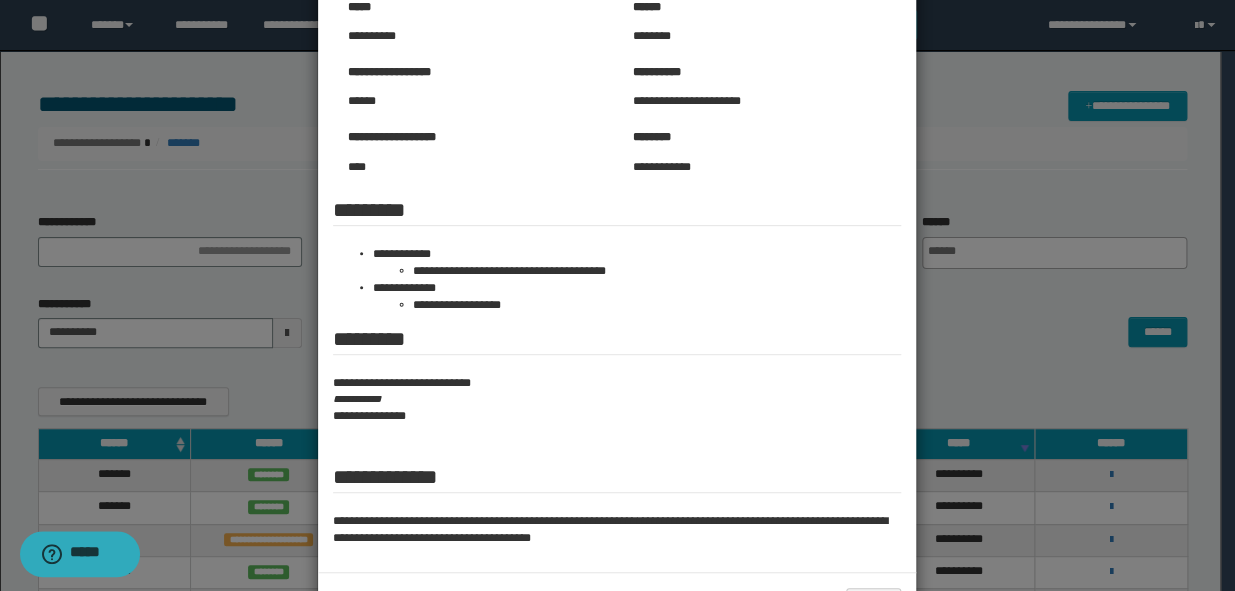 scroll, scrollTop: 254, scrollLeft: 0, axis: vertical 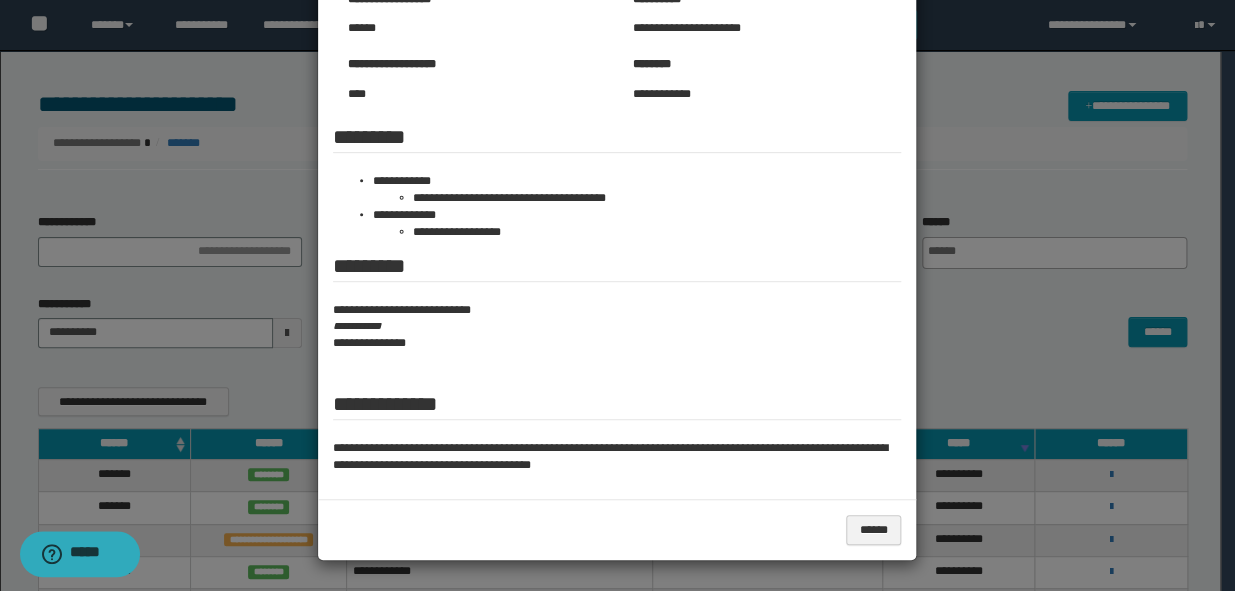 click at bounding box center [617, 168] 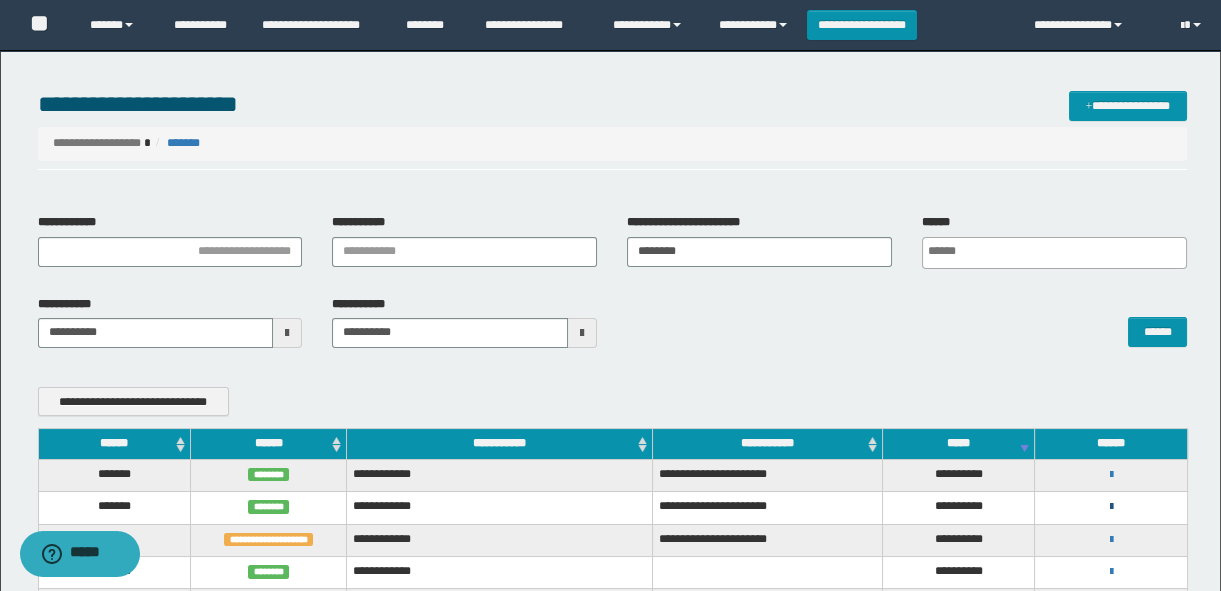 click at bounding box center (1111, 507) 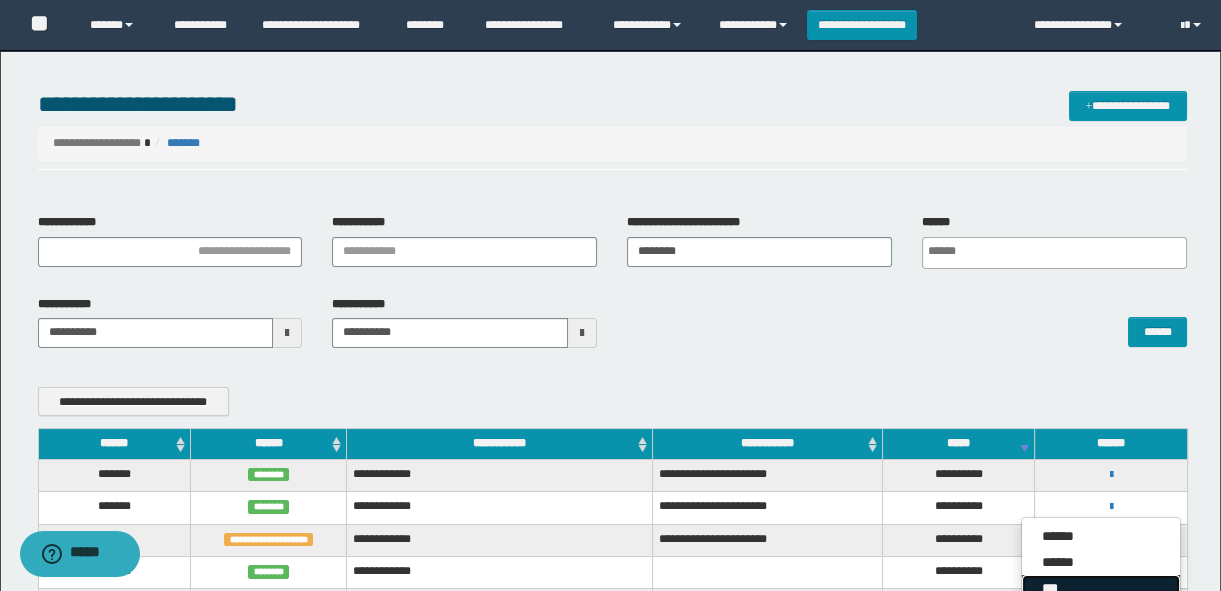drag, startPoint x: 1064, startPoint y: 579, endPoint x: 891, endPoint y: 437, distance: 223.81465 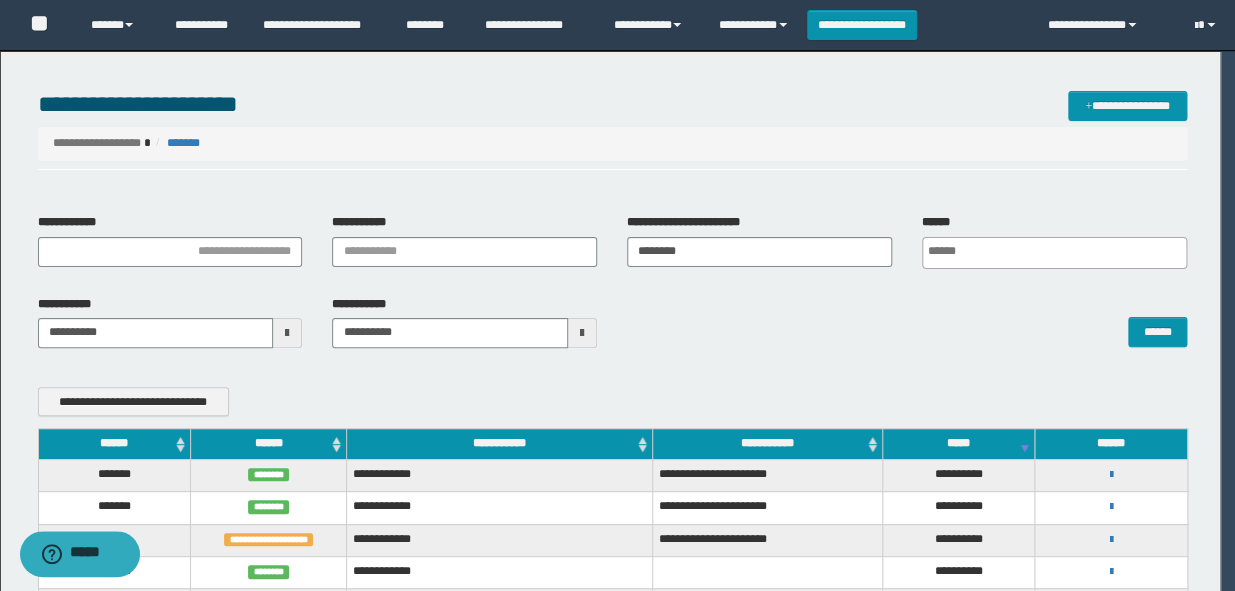 scroll, scrollTop: 0, scrollLeft: 0, axis: both 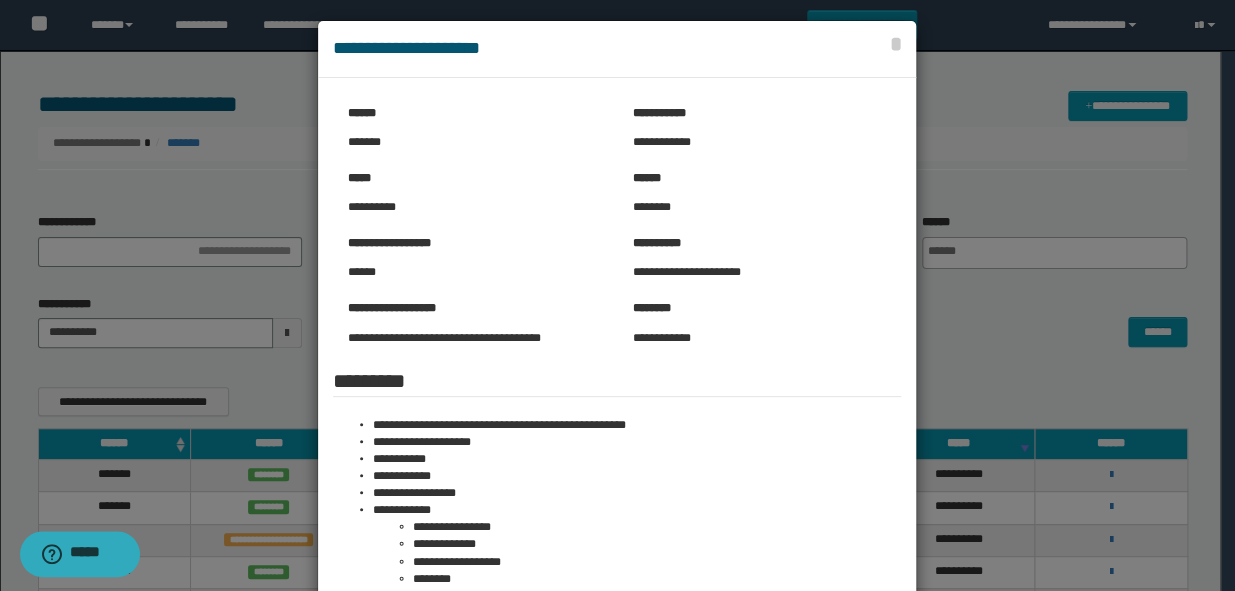 click at bounding box center (617, 472) 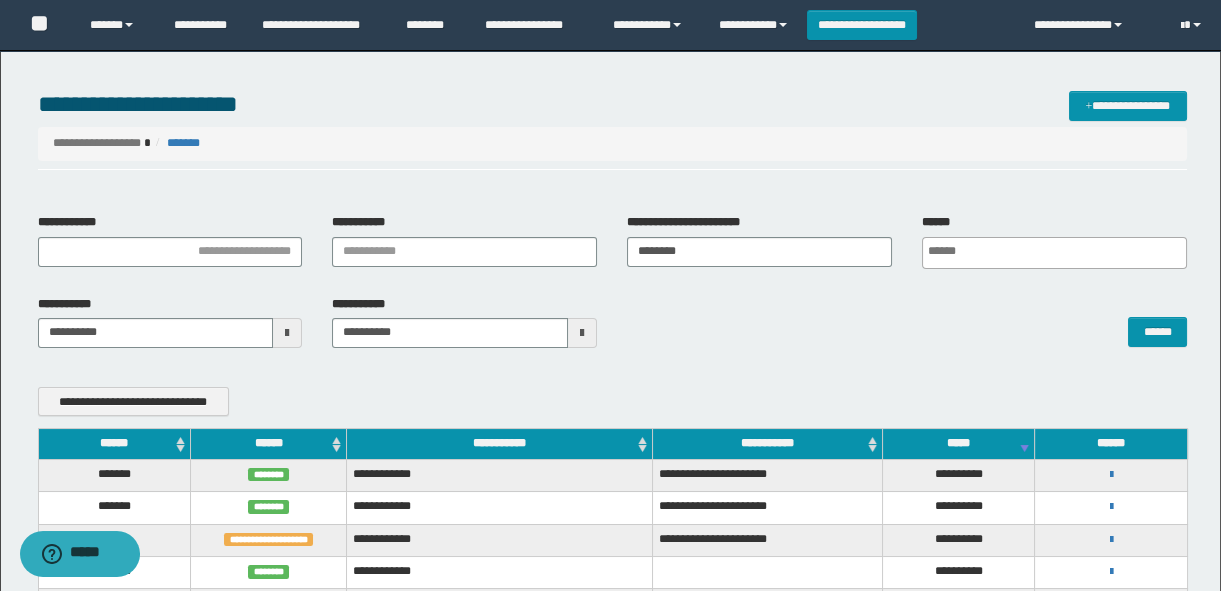 scroll, scrollTop: 90, scrollLeft: 0, axis: vertical 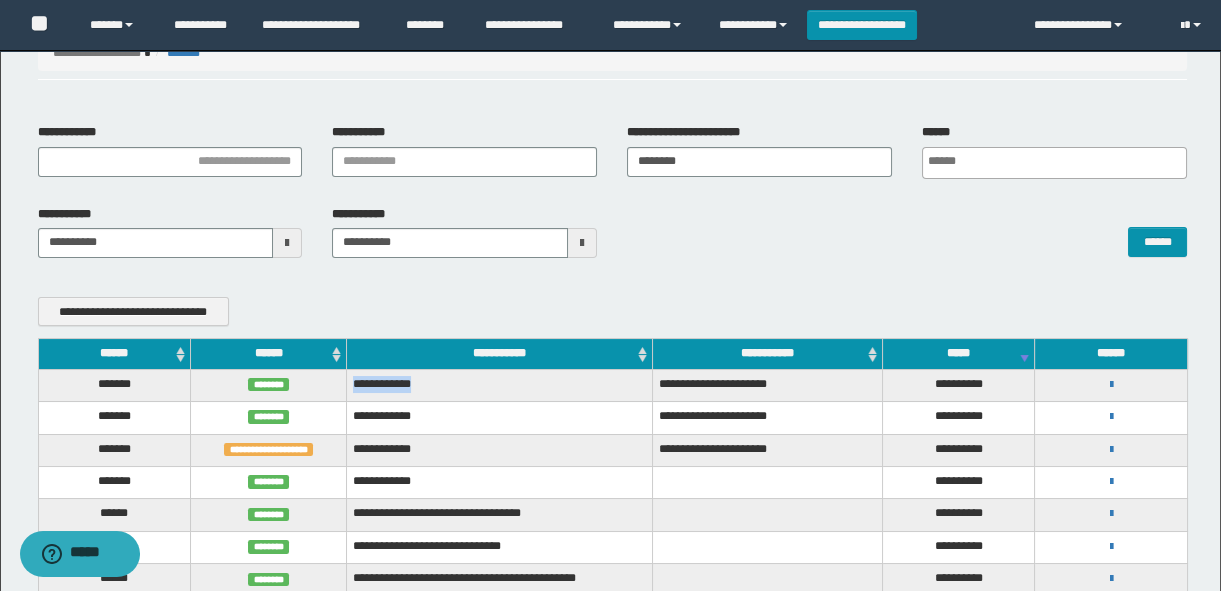 drag, startPoint x: 442, startPoint y: 383, endPoint x: 316, endPoint y: 384, distance: 126.00397 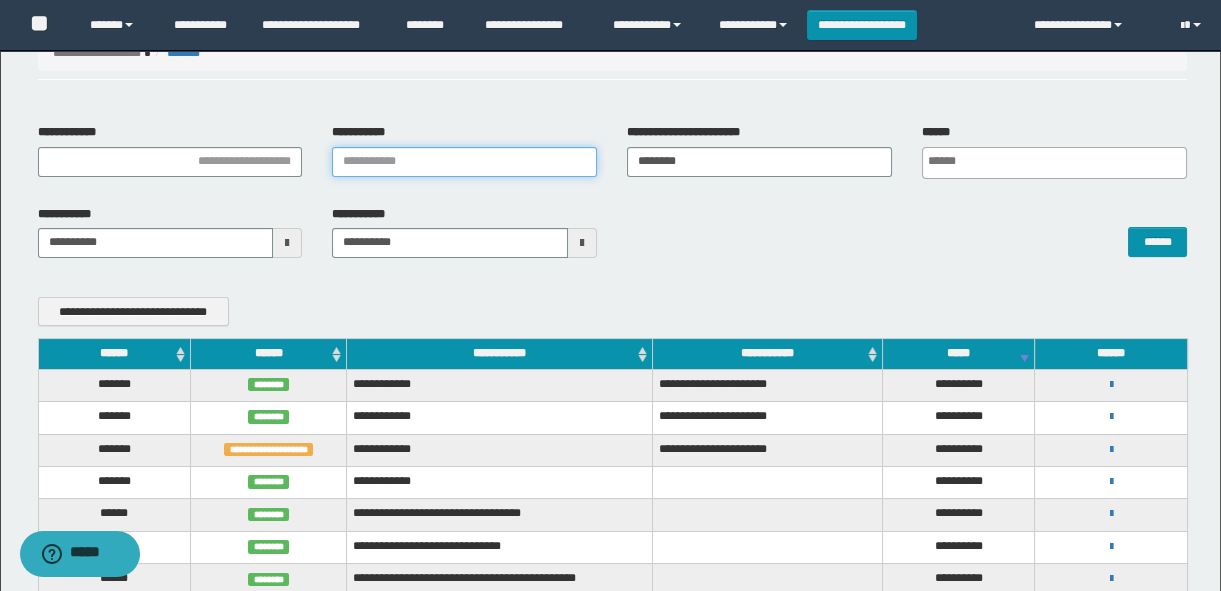 click on "**********" at bounding box center (464, 162) 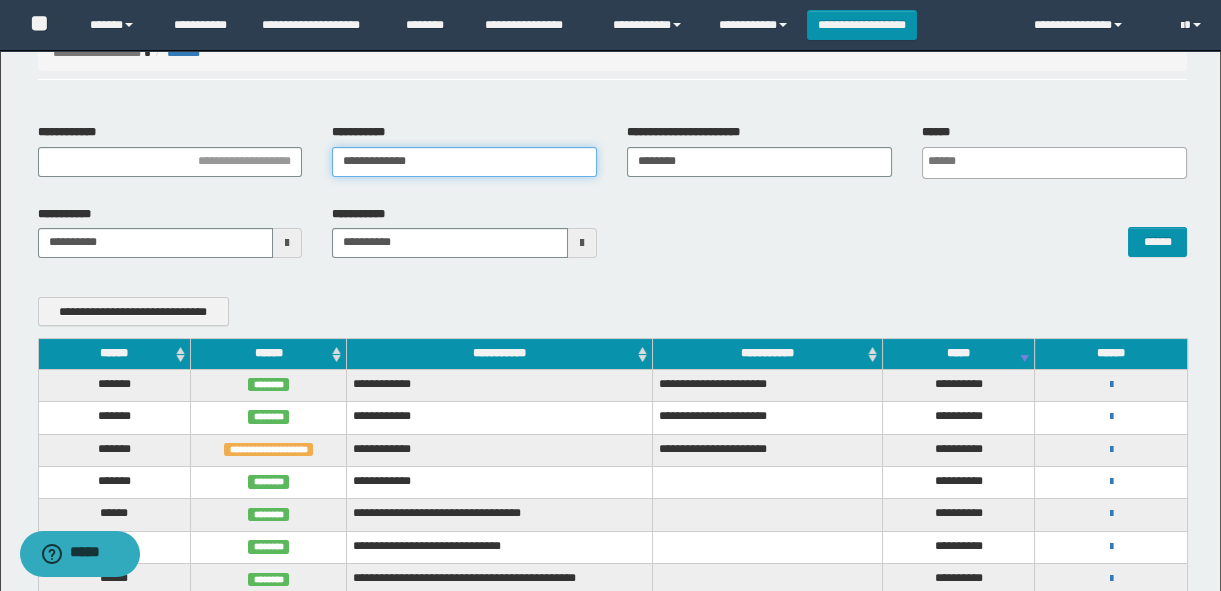 type 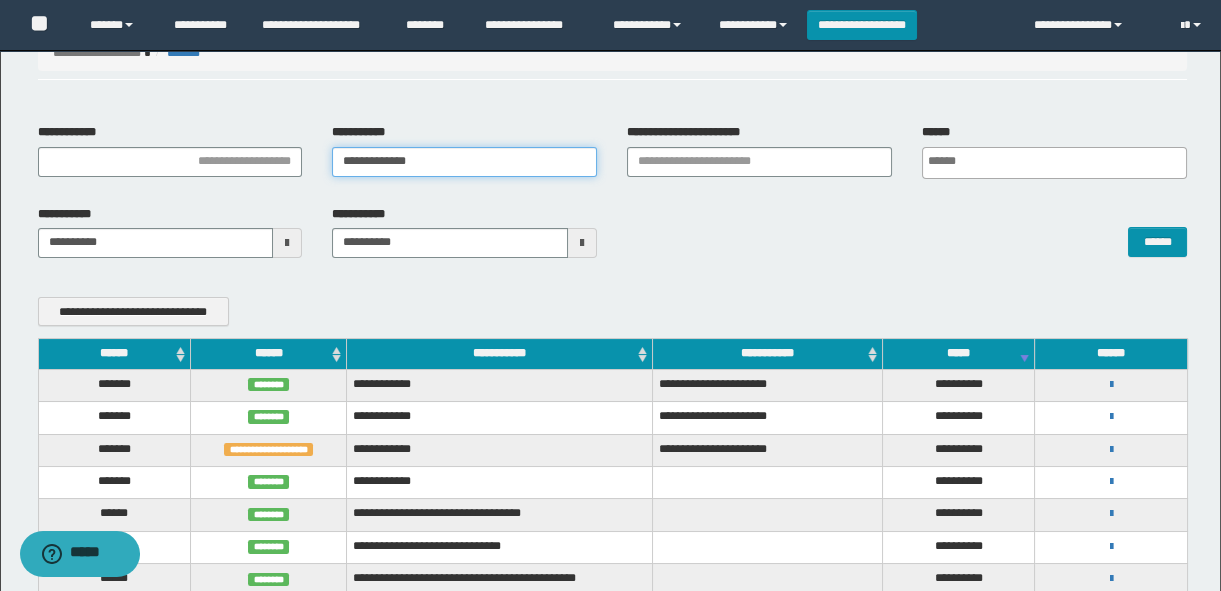 click on "**********" at bounding box center (464, 162) 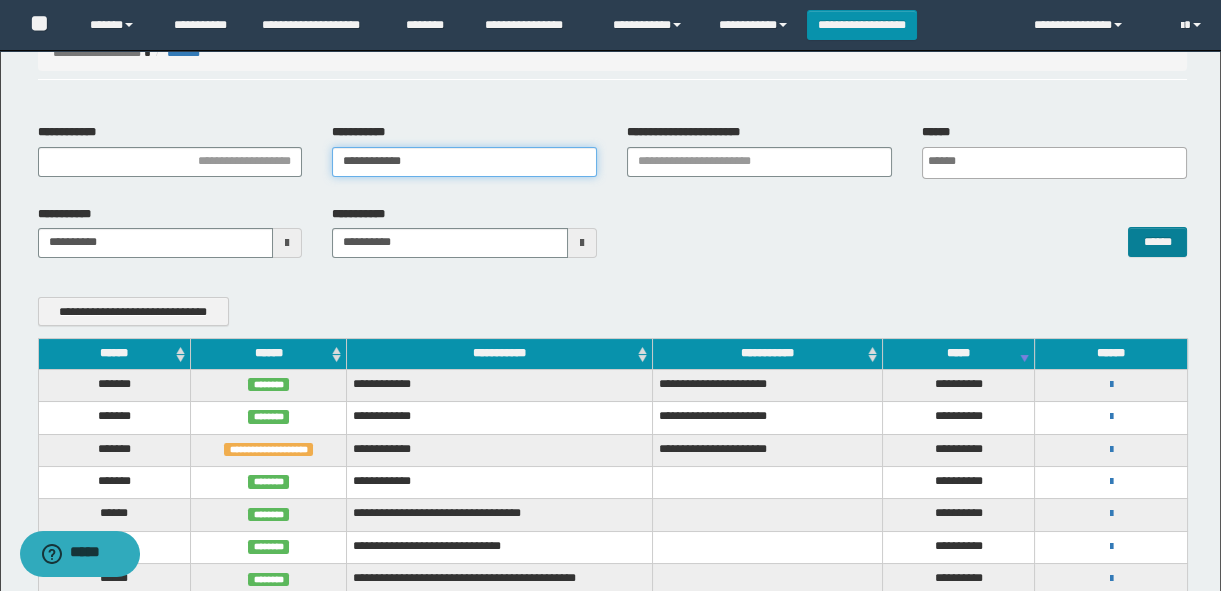 type on "**********" 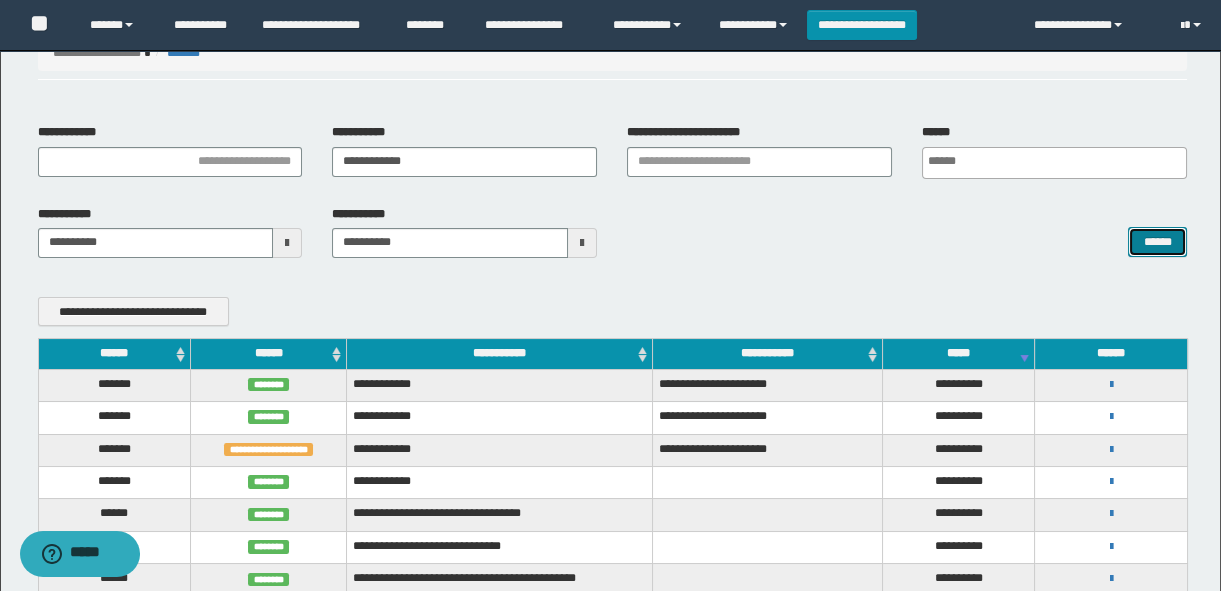 click on "******" at bounding box center (1157, 242) 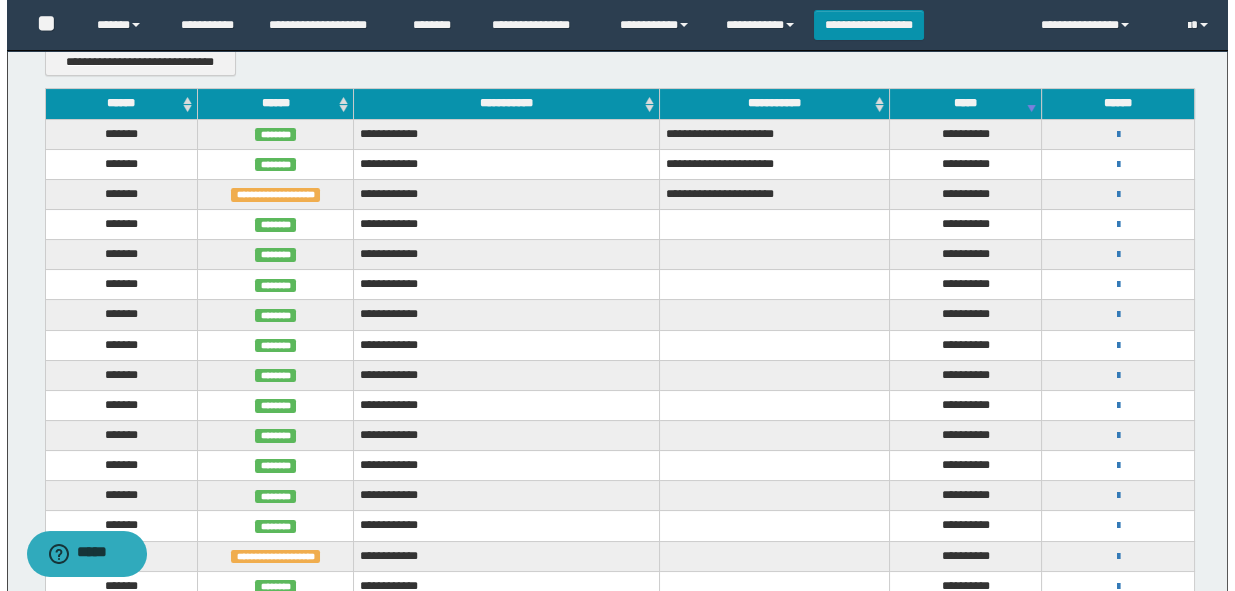 scroll, scrollTop: 249, scrollLeft: 0, axis: vertical 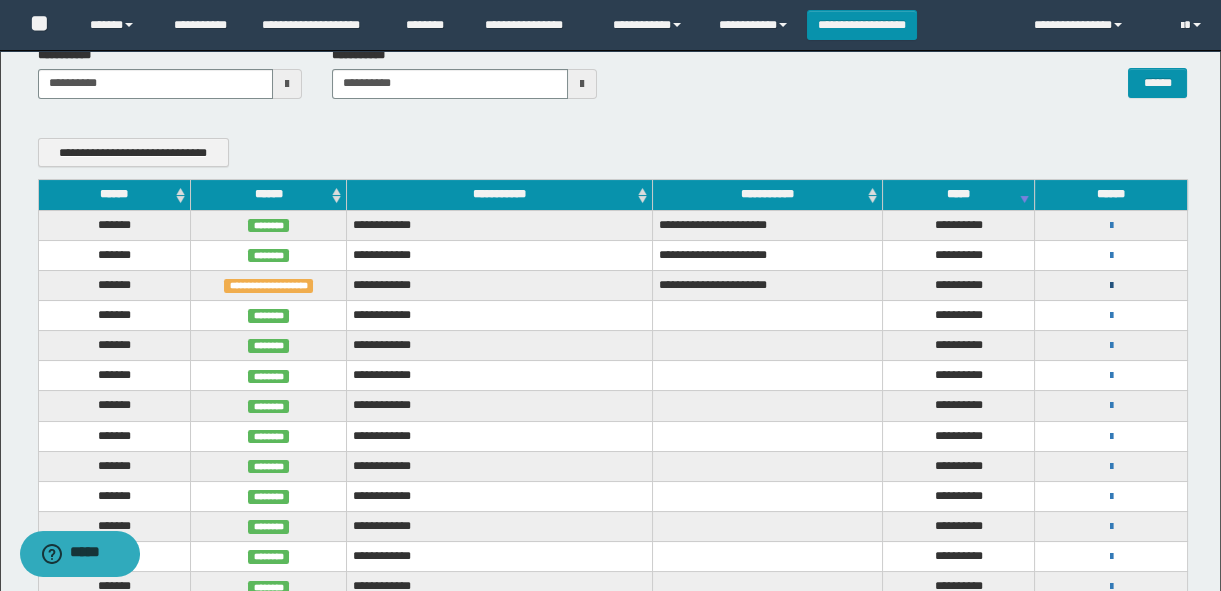 click at bounding box center [1111, 286] 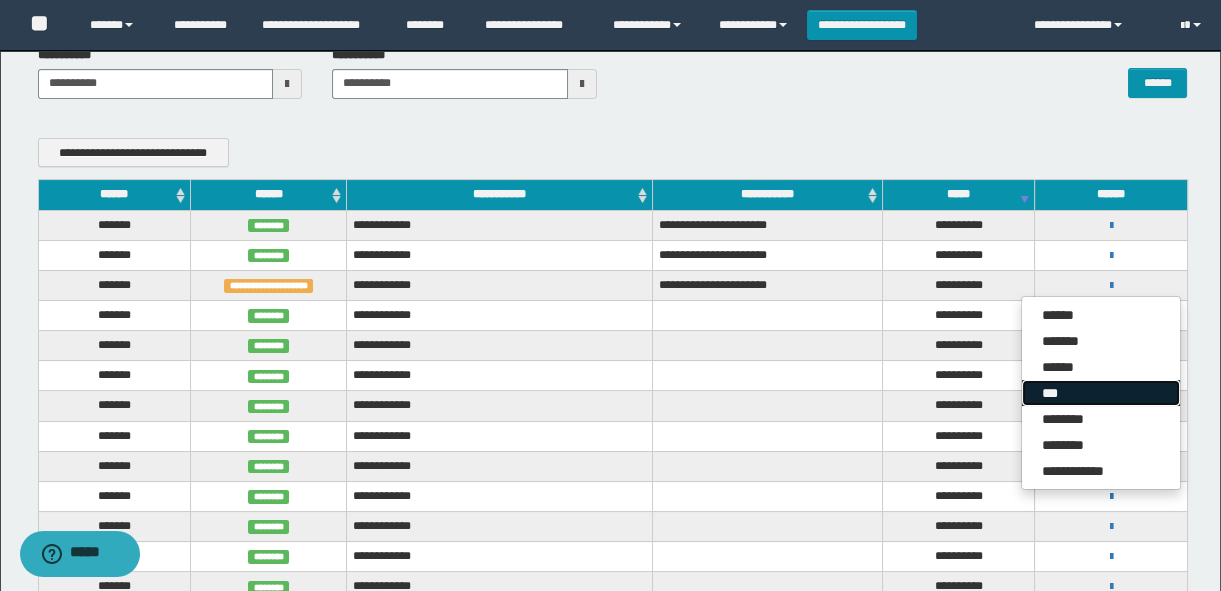 click on "***" at bounding box center (1101, 393) 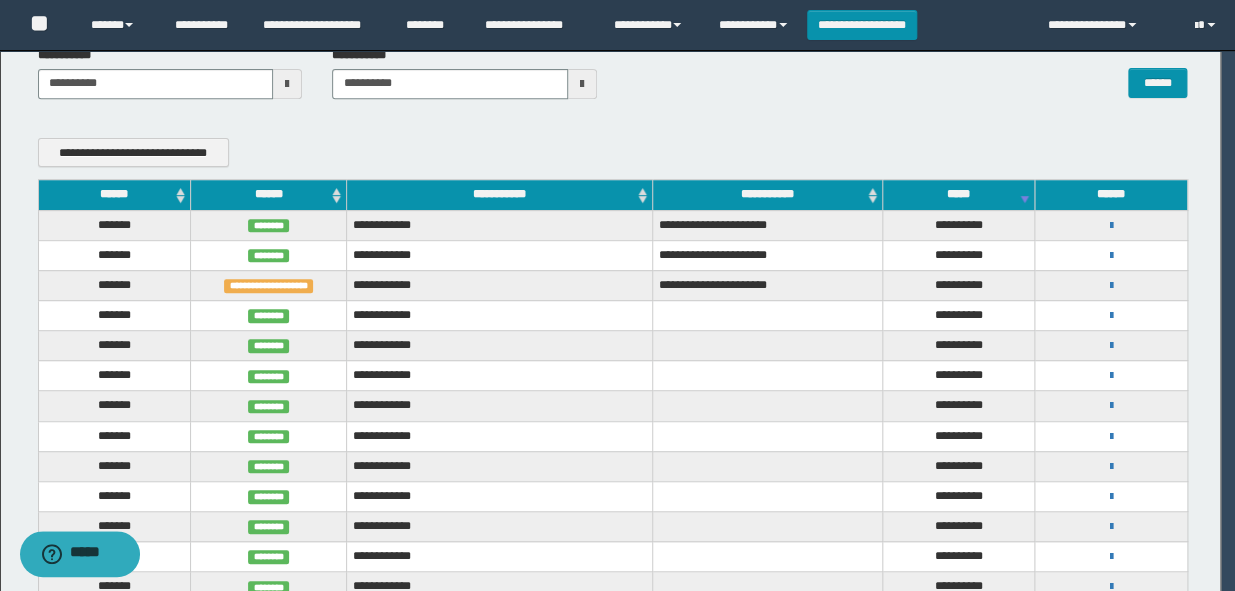scroll, scrollTop: 0, scrollLeft: 0, axis: both 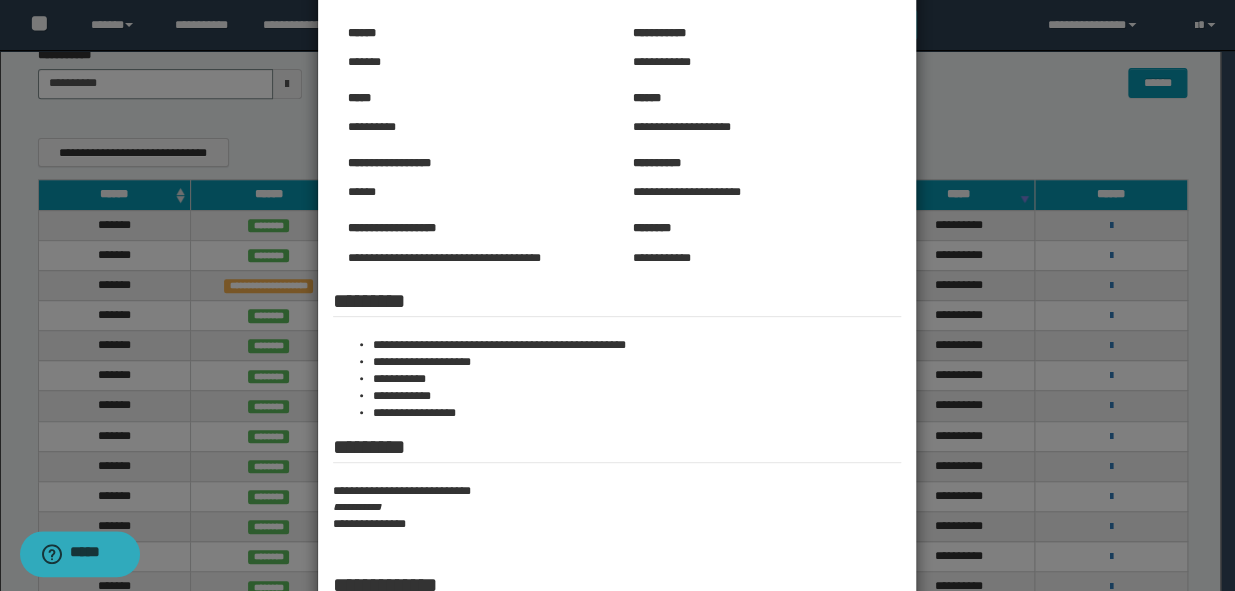 click at bounding box center [617, 349] 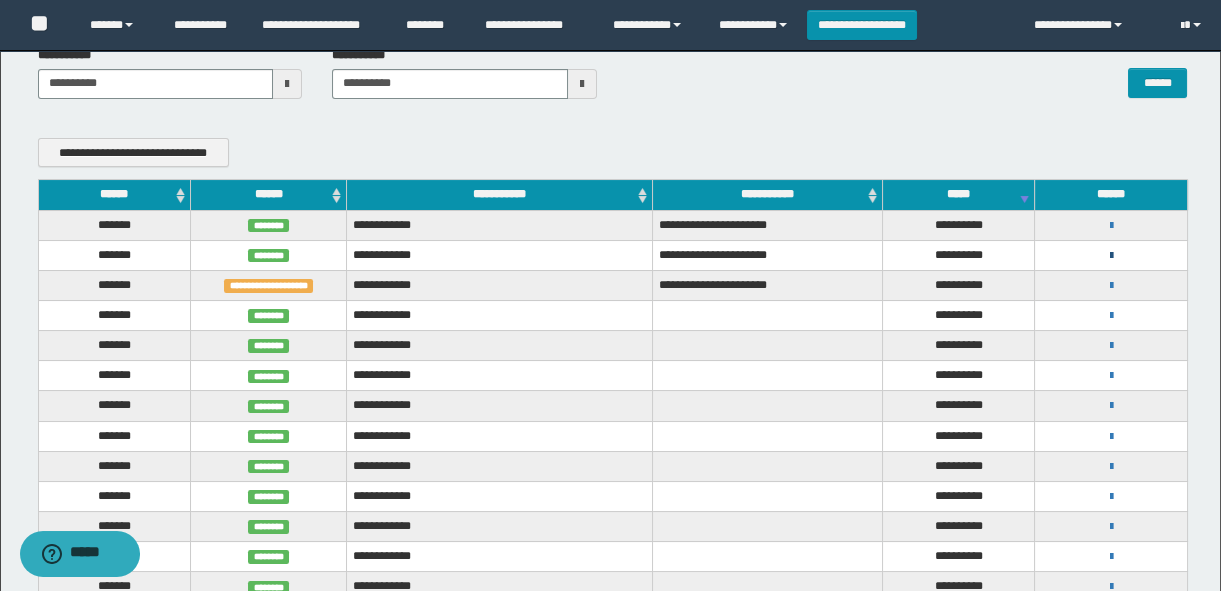 click at bounding box center (1111, 256) 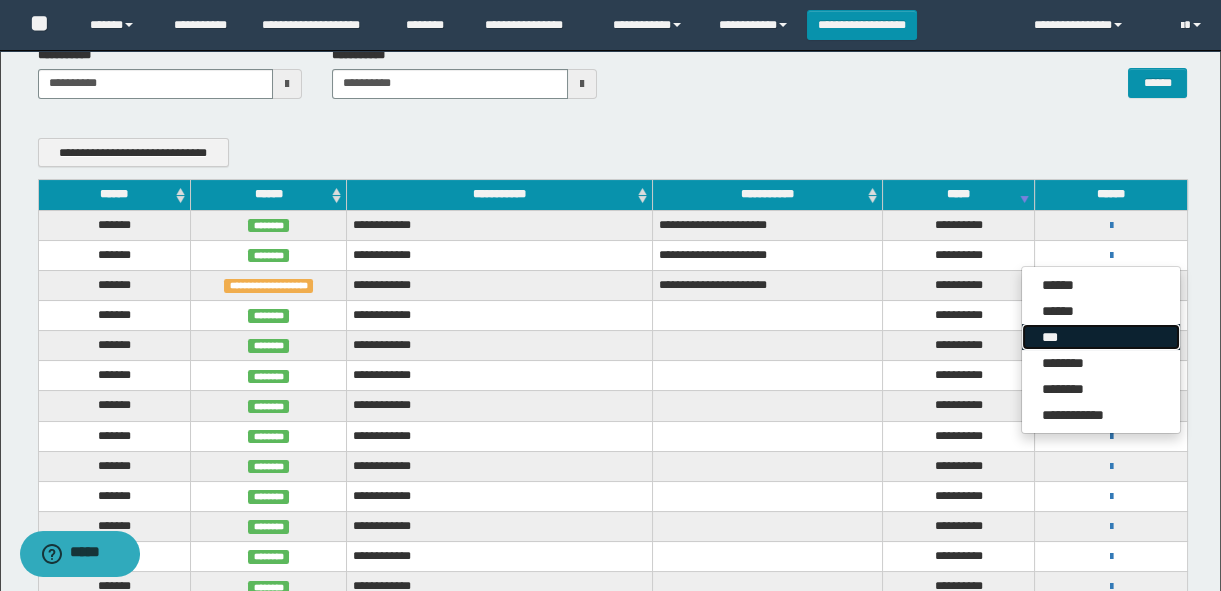 click on "***" at bounding box center (1101, 337) 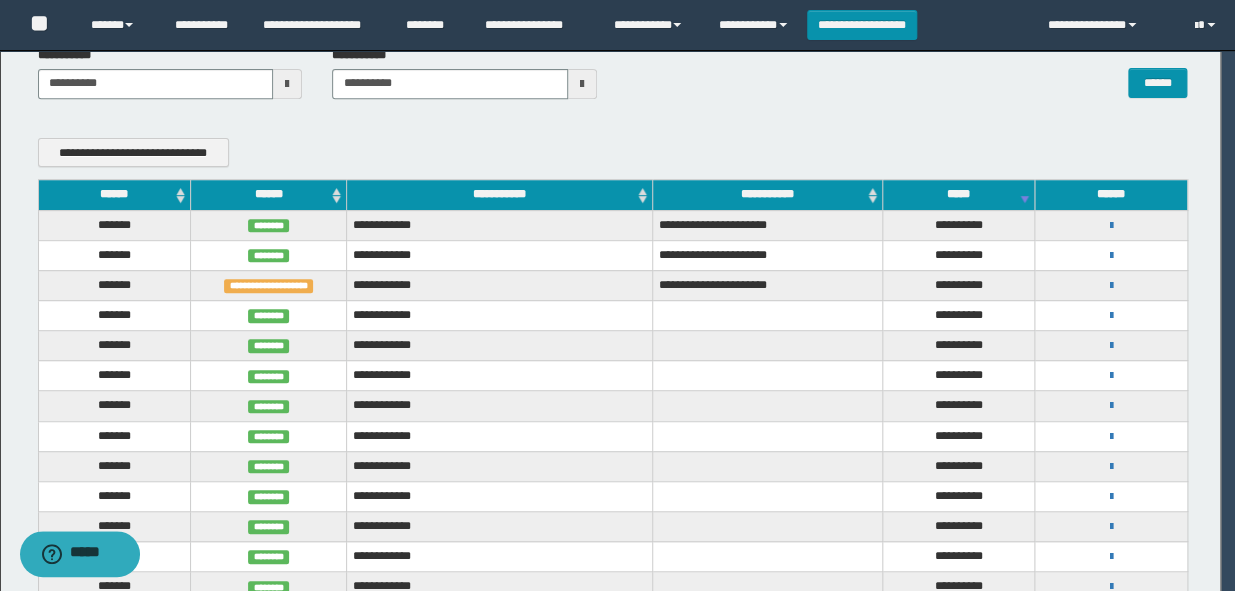 scroll, scrollTop: 0, scrollLeft: 0, axis: both 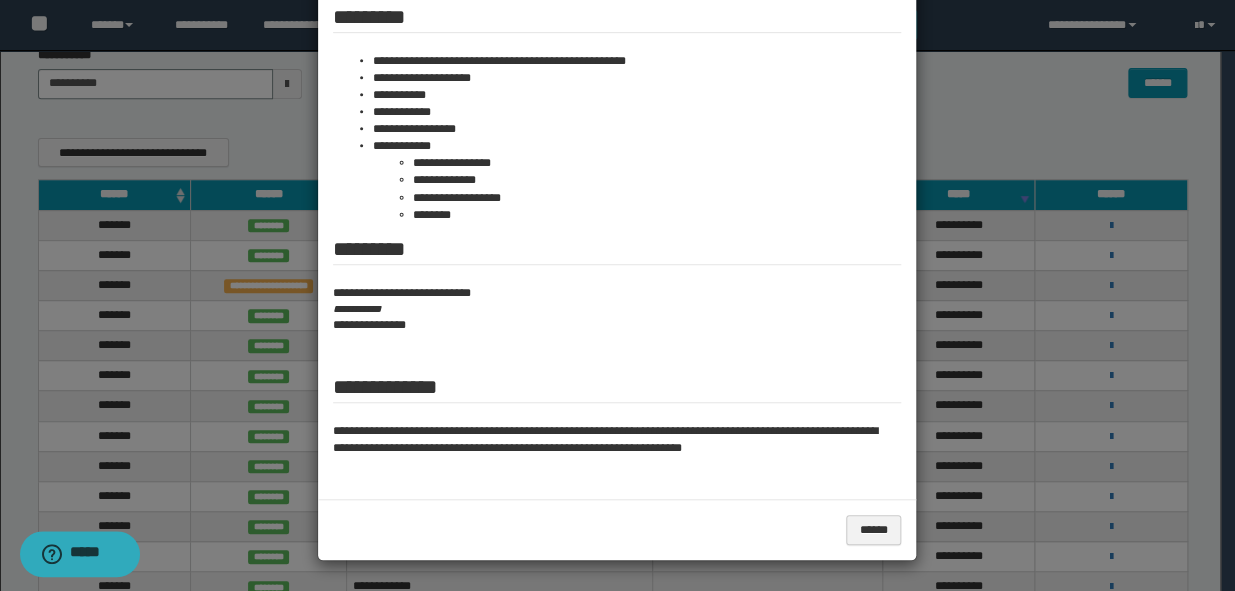 click at bounding box center (617, 108) 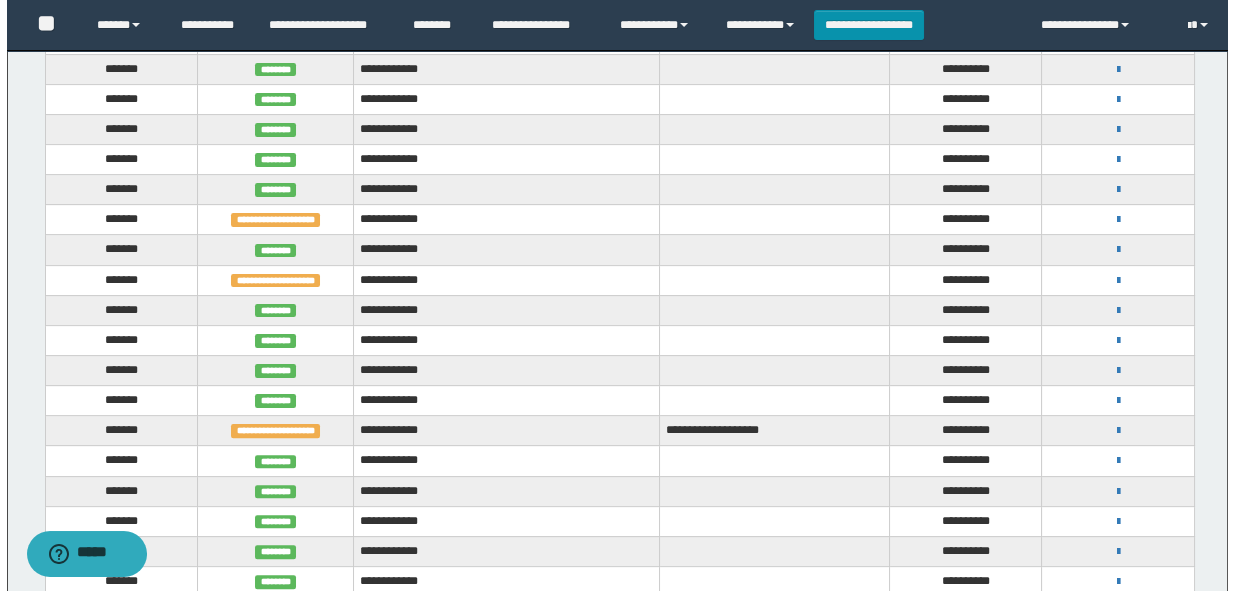 scroll, scrollTop: 1521, scrollLeft: 0, axis: vertical 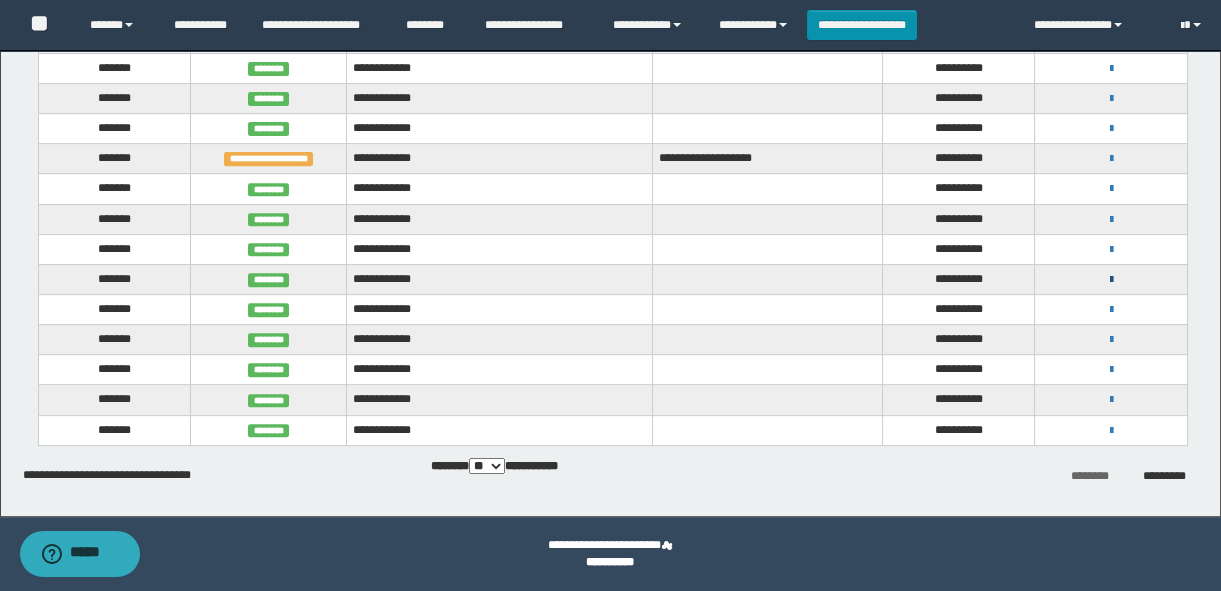click at bounding box center [1111, 280] 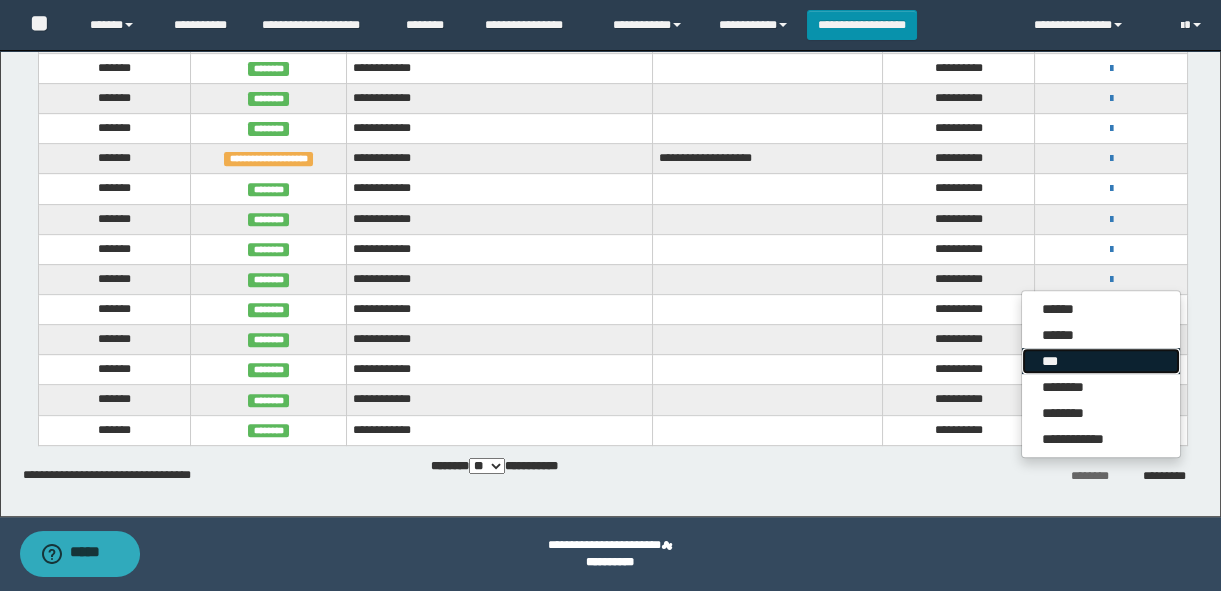 click on "***" at bounding box center (1101, 361) 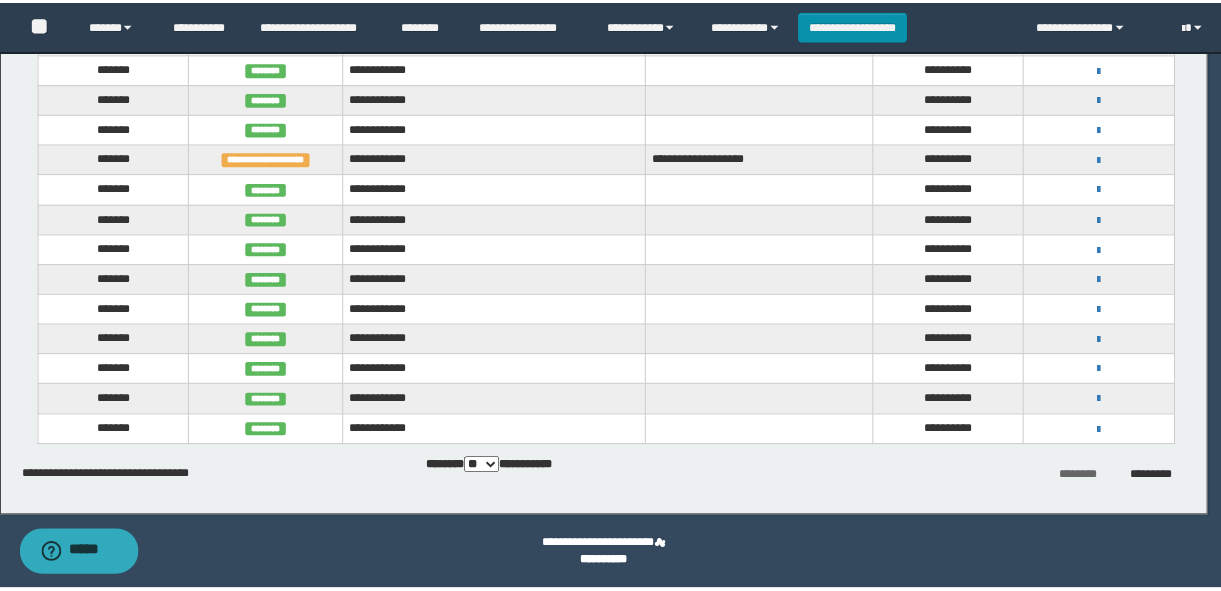 scroll, scrollTop: 0, scrollLeft: 0, axis: both 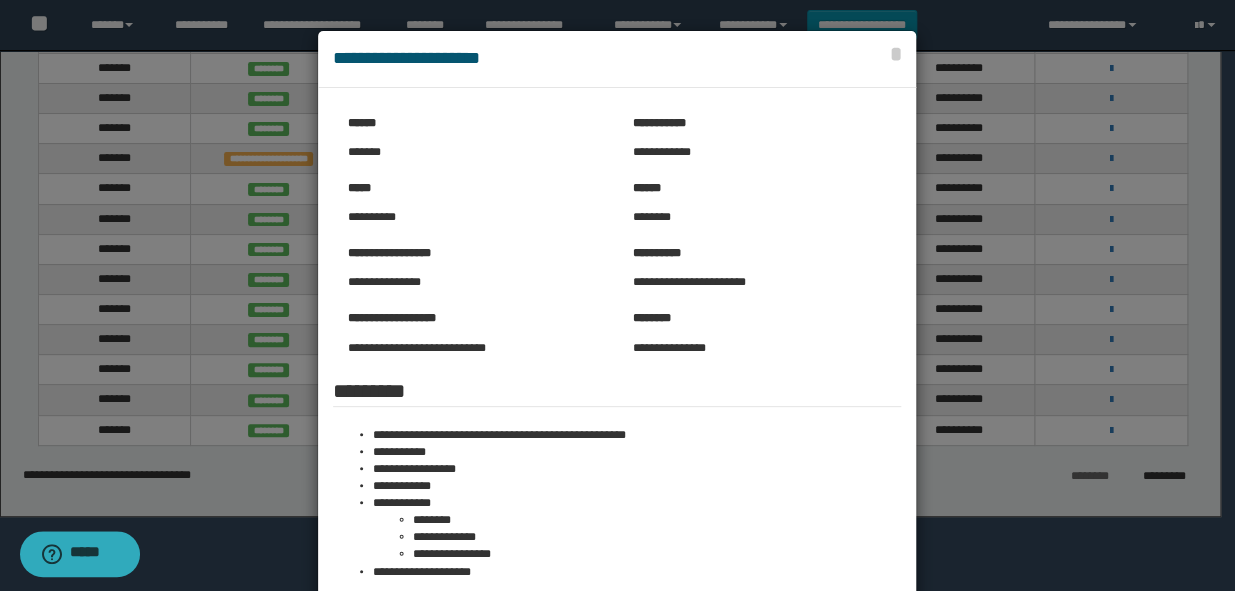 click at bounding box center [617, 490] 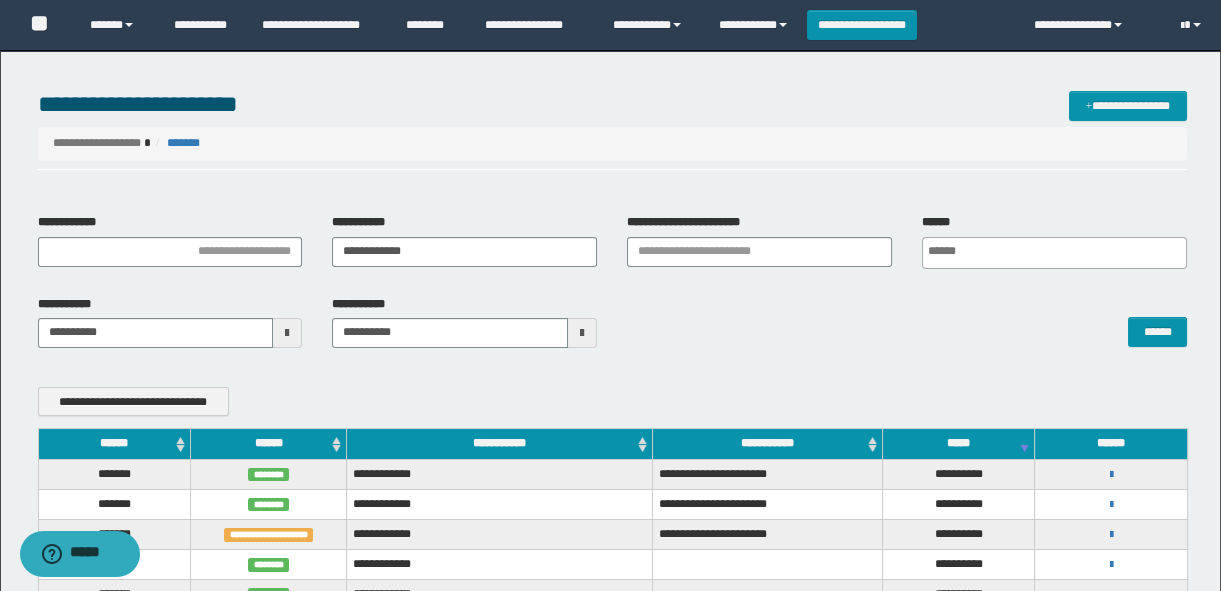scroll, scrollTop: 181, scrollLeft: 0, axis: vertical 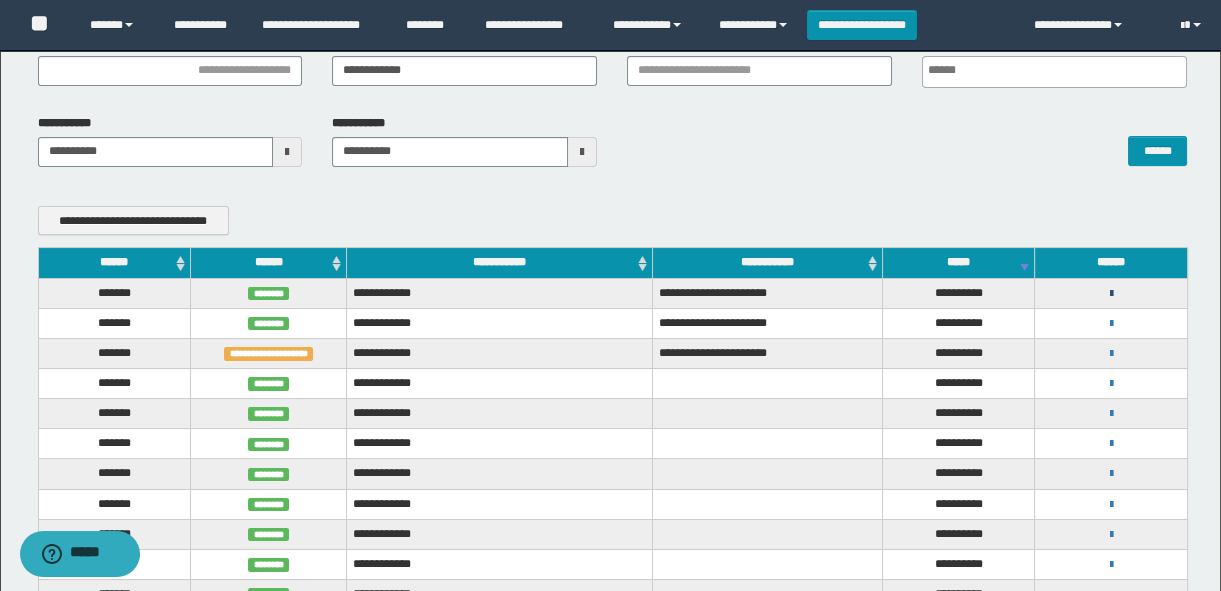 click at bounding box center (1111, 294) 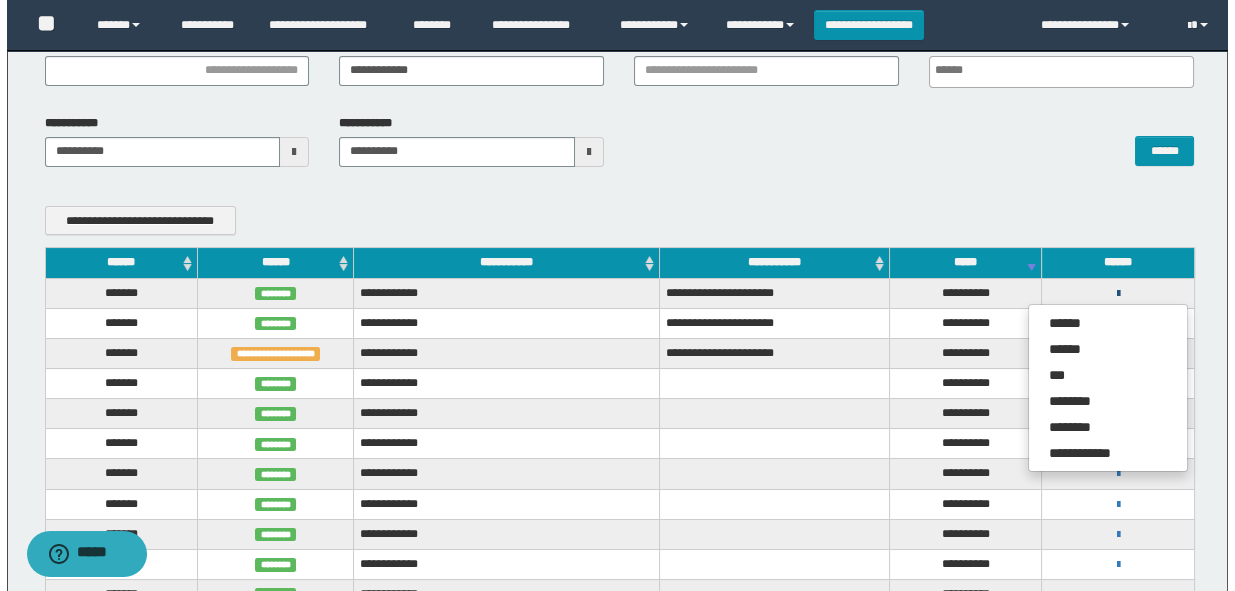 scroll, scrollTop: 0, scrollLeft: 0, axis: both 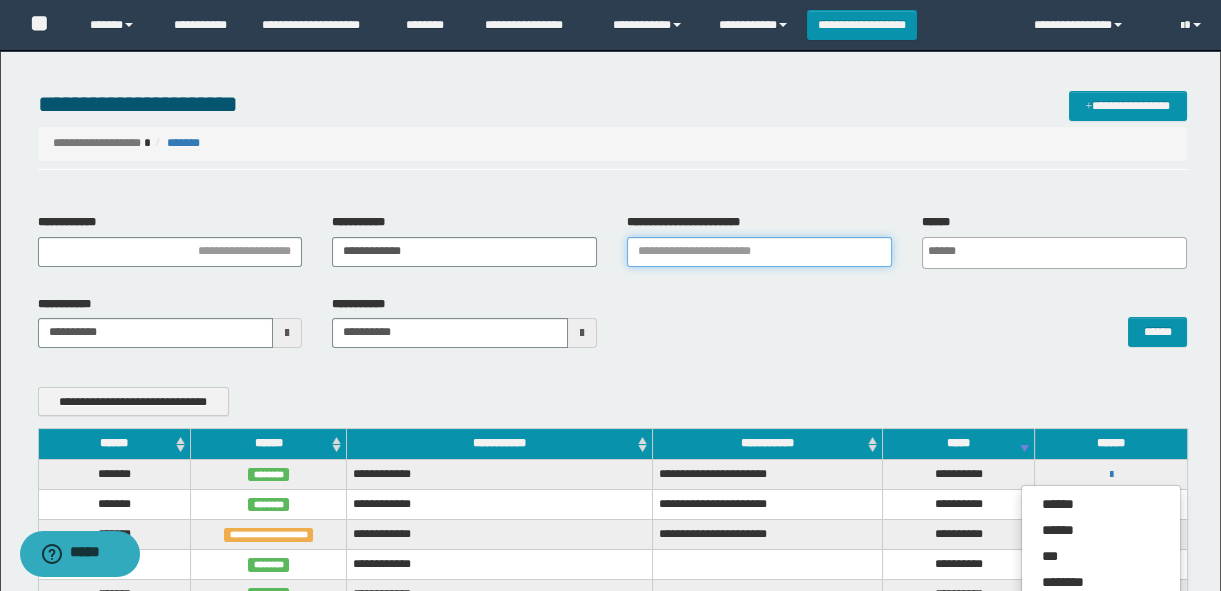 click on "**********" at bounding box center (759, 252) 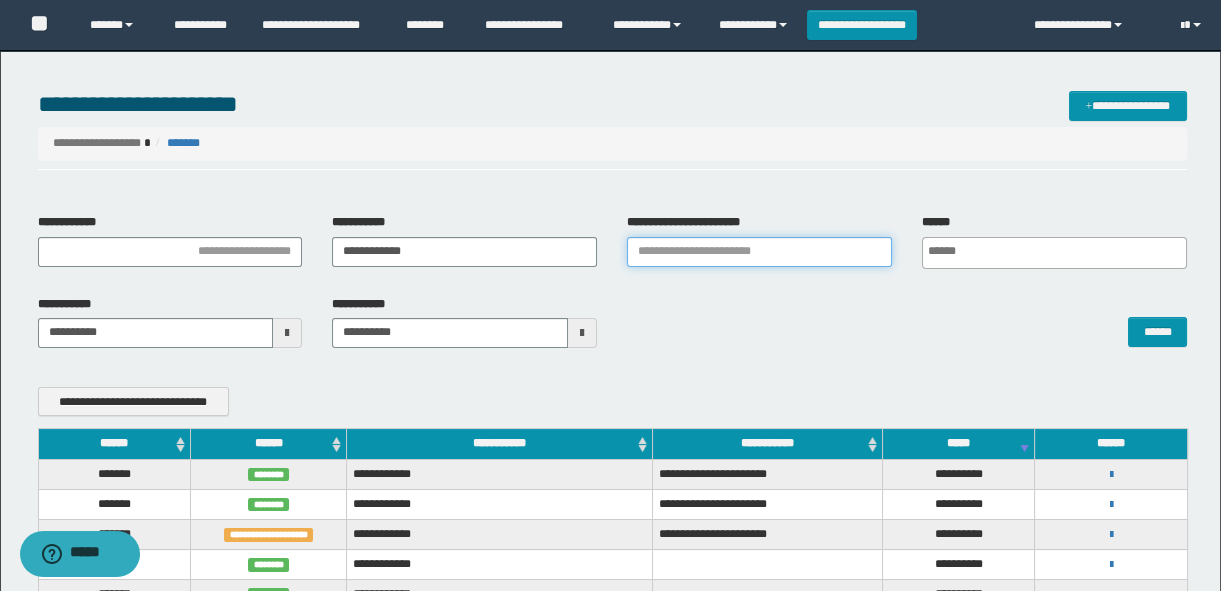 paste on "********" 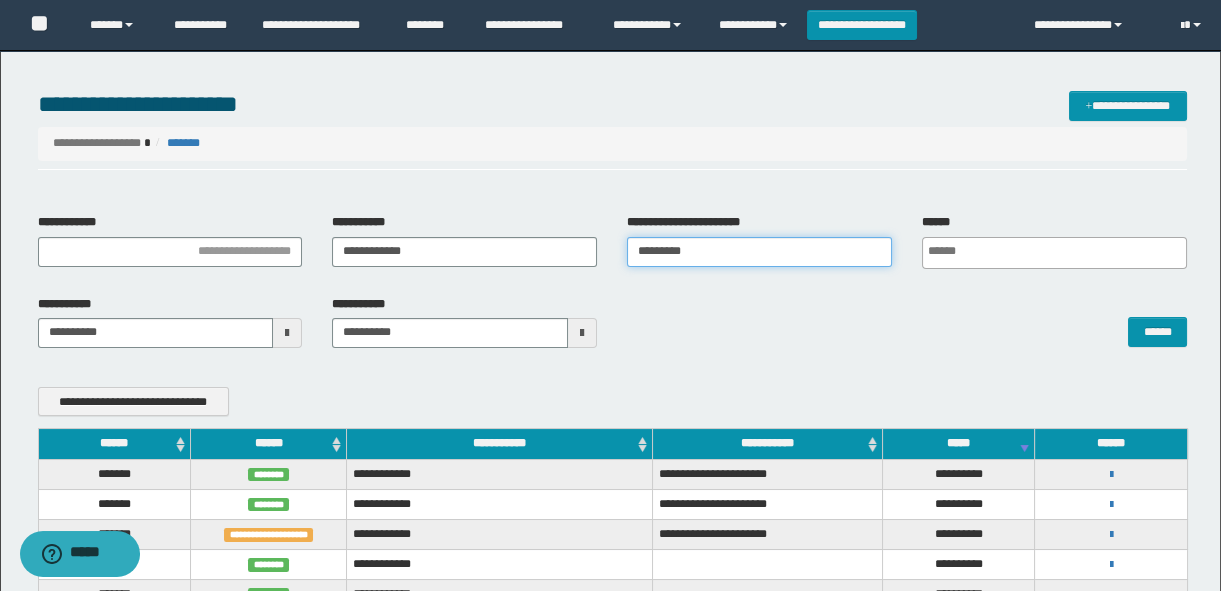 type 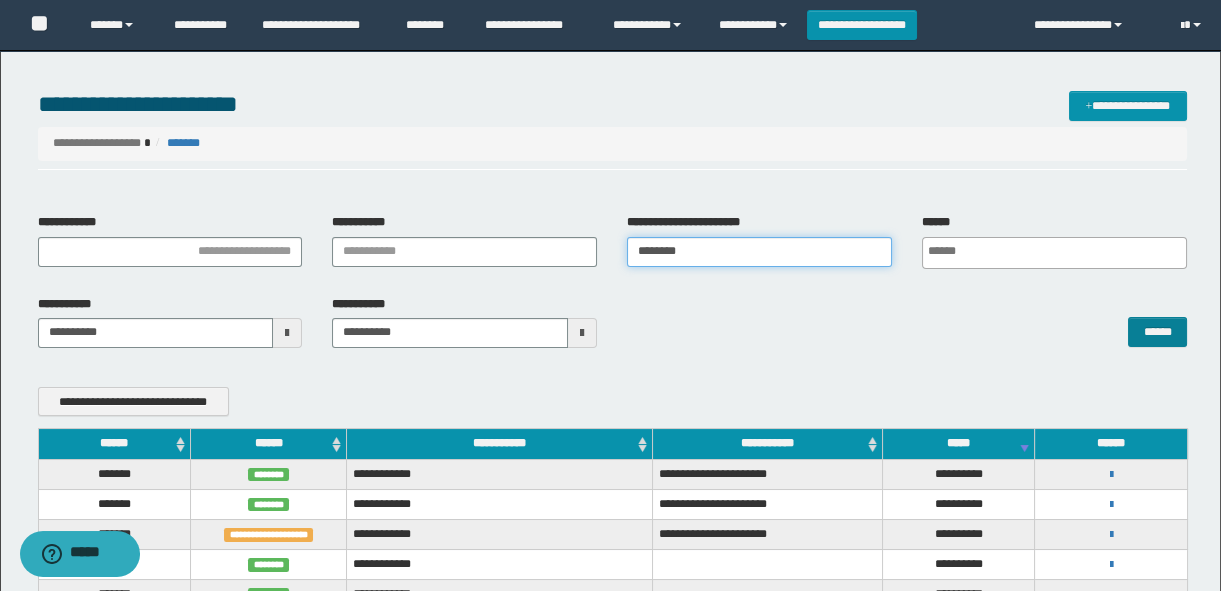 type on "********" 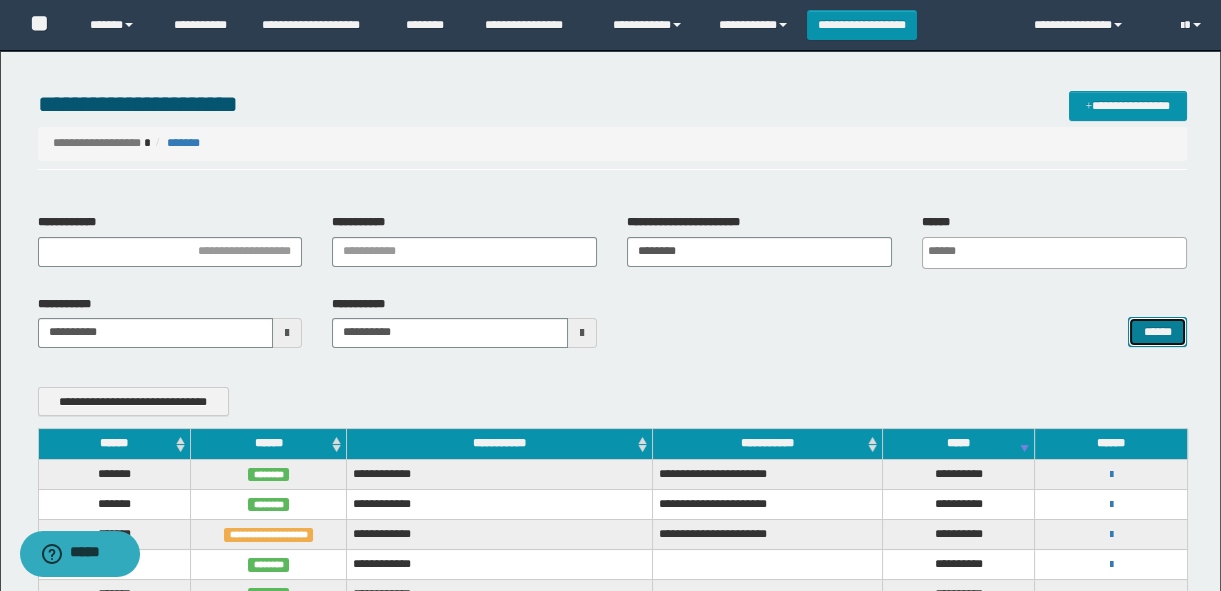click on "******" at bounding box center (1157, 332) 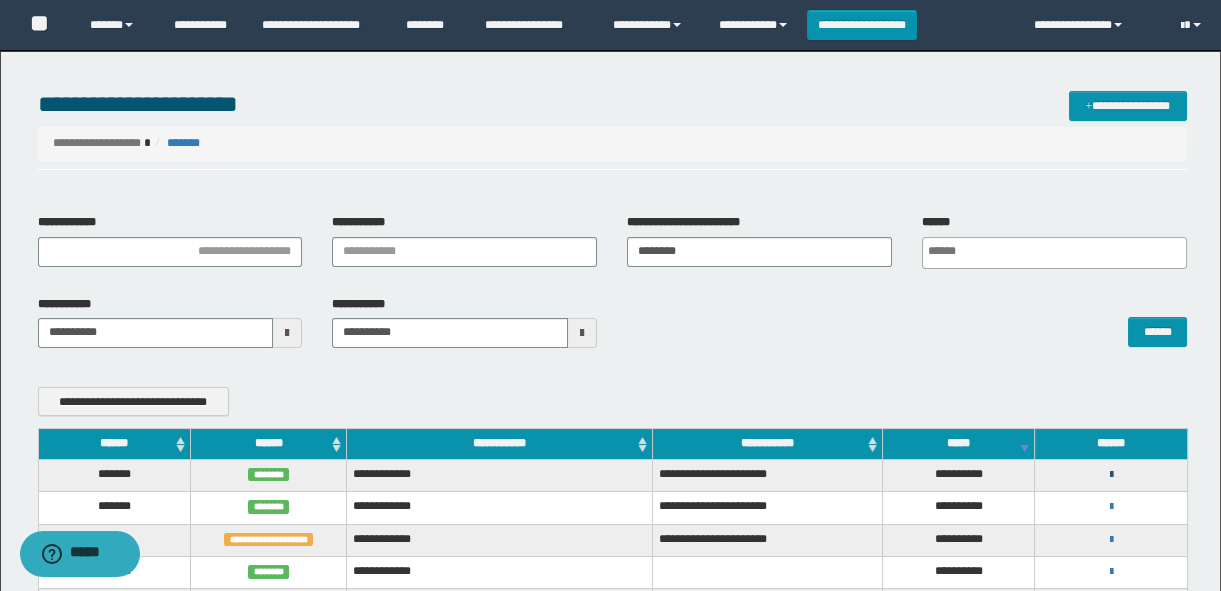 click at bounding box center [1111, 475] 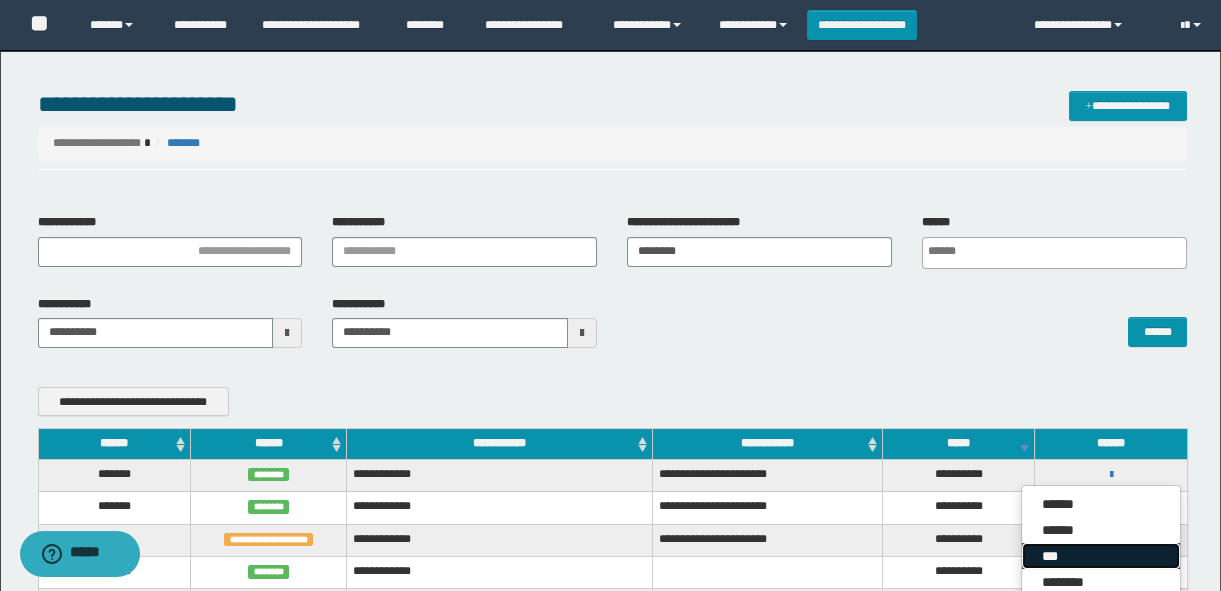 click on "***" at bounding box center (1101, 556) 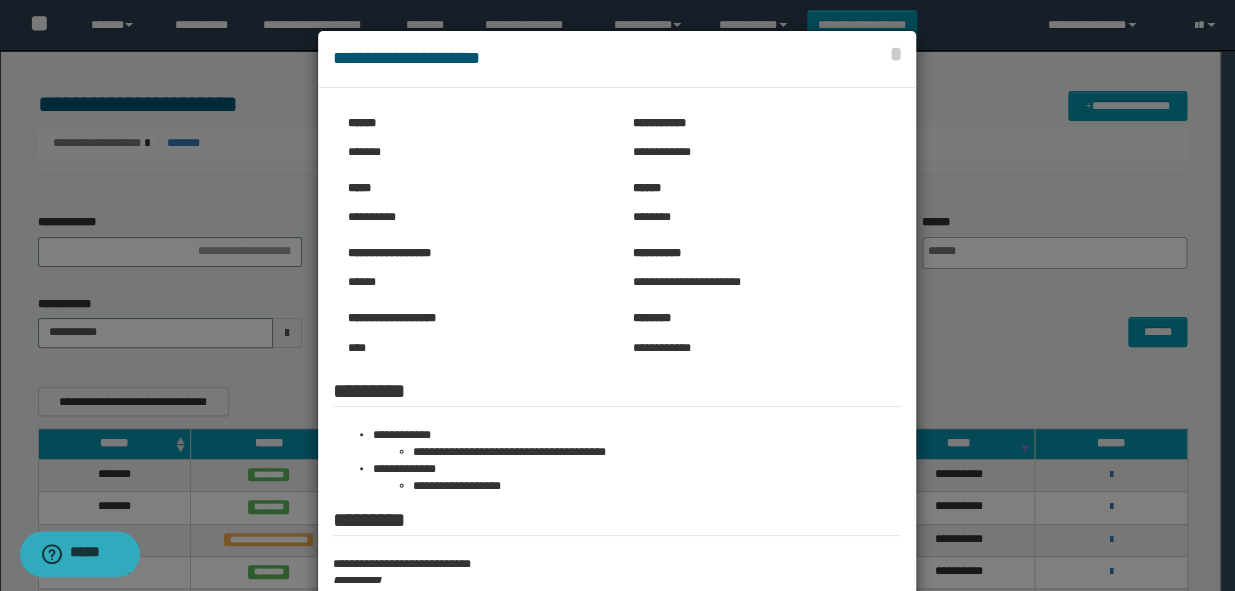 scroll, scrollTop: 90, scrollLeft: 0, axis: vertical 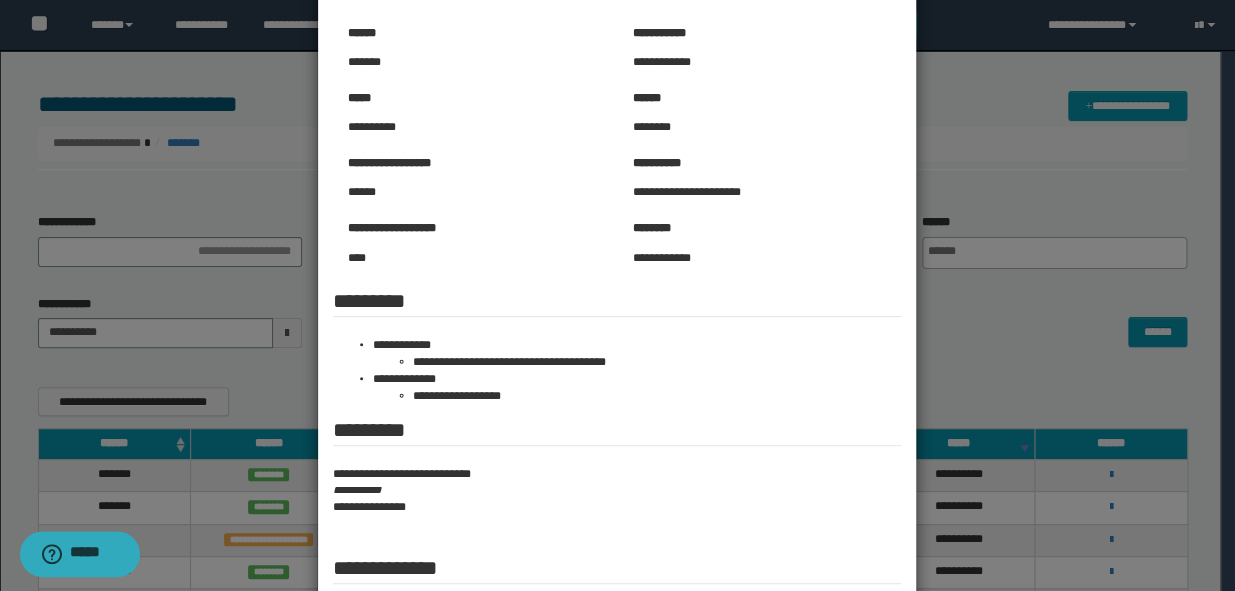 click at bounding box center [617, 332] 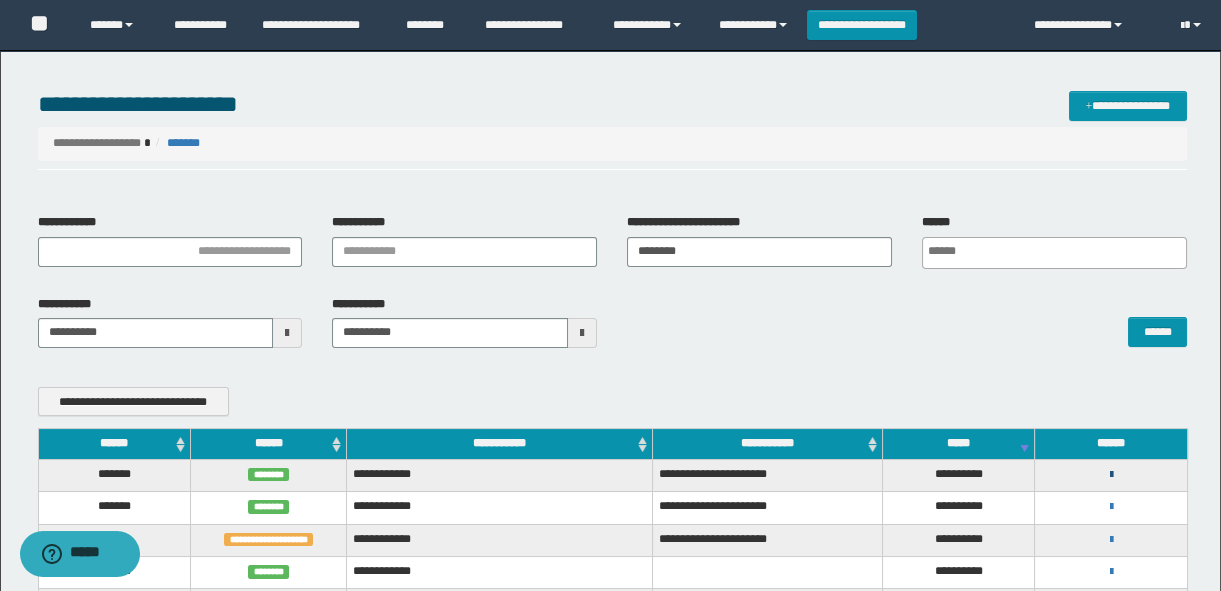click at bounding box center (1111, 475) 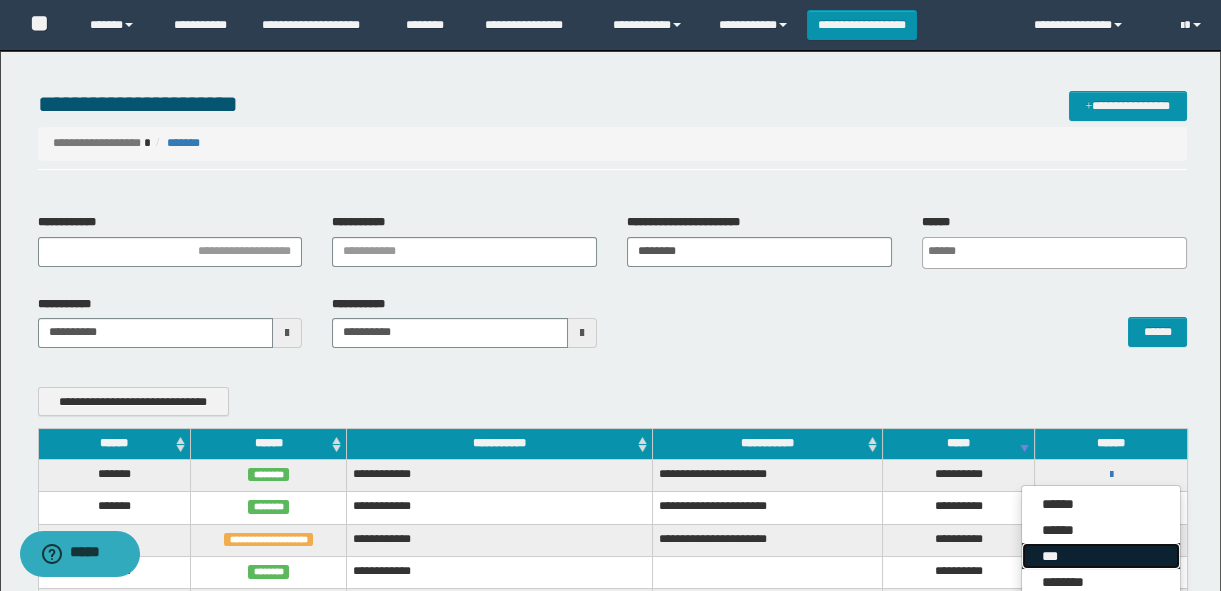 click on "***" at bounding box center (1101, 556) 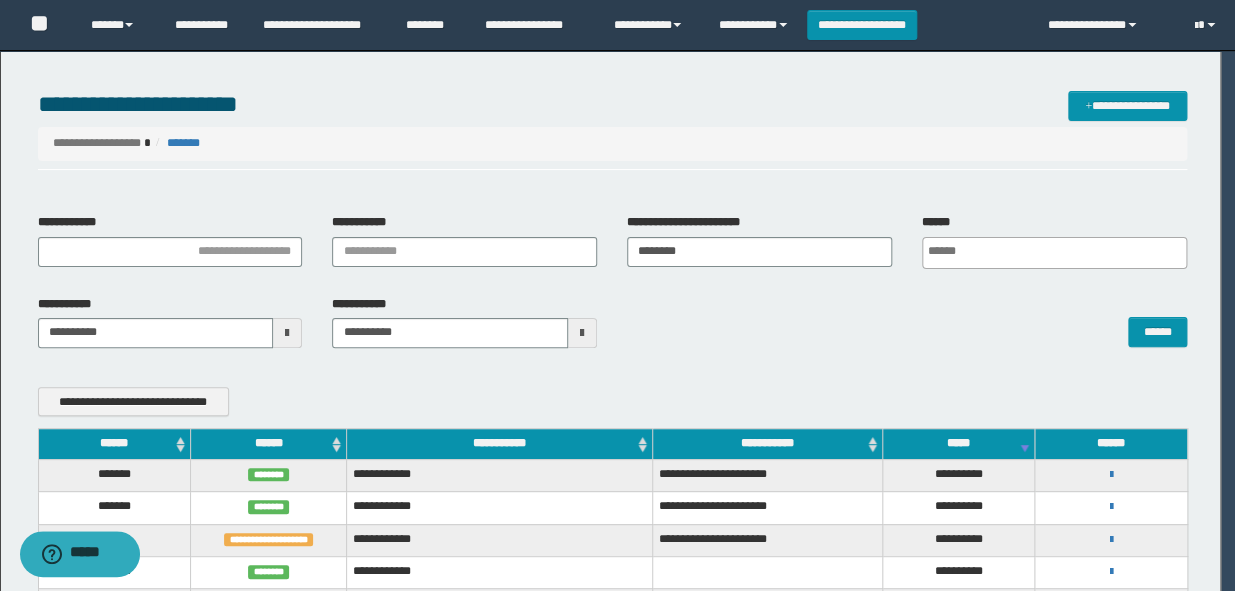 scroll, scrollTop: 0, scrollLeft: 0, axis: both 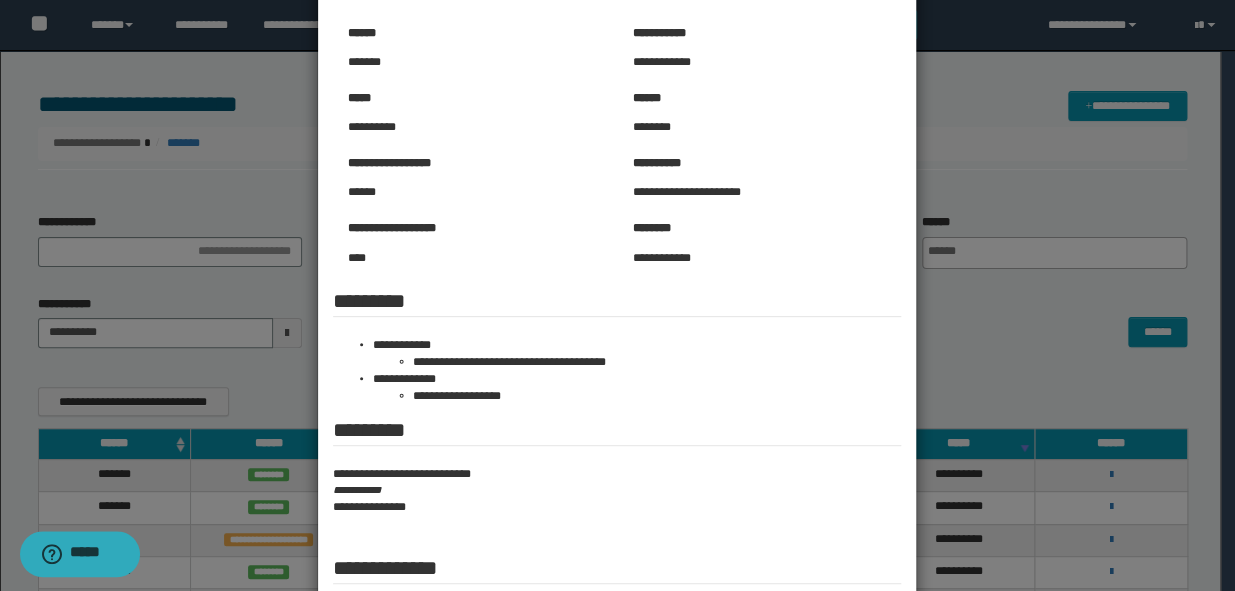 click at bounding box center [617, 332] 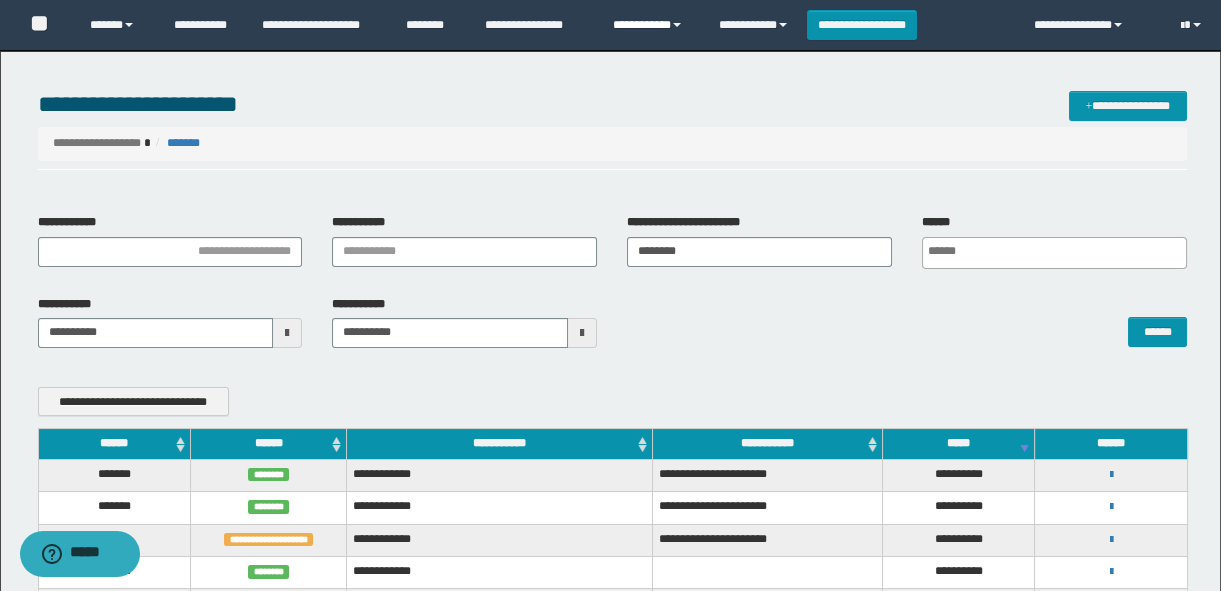 click on "**********" at bounding box center [650, 25] 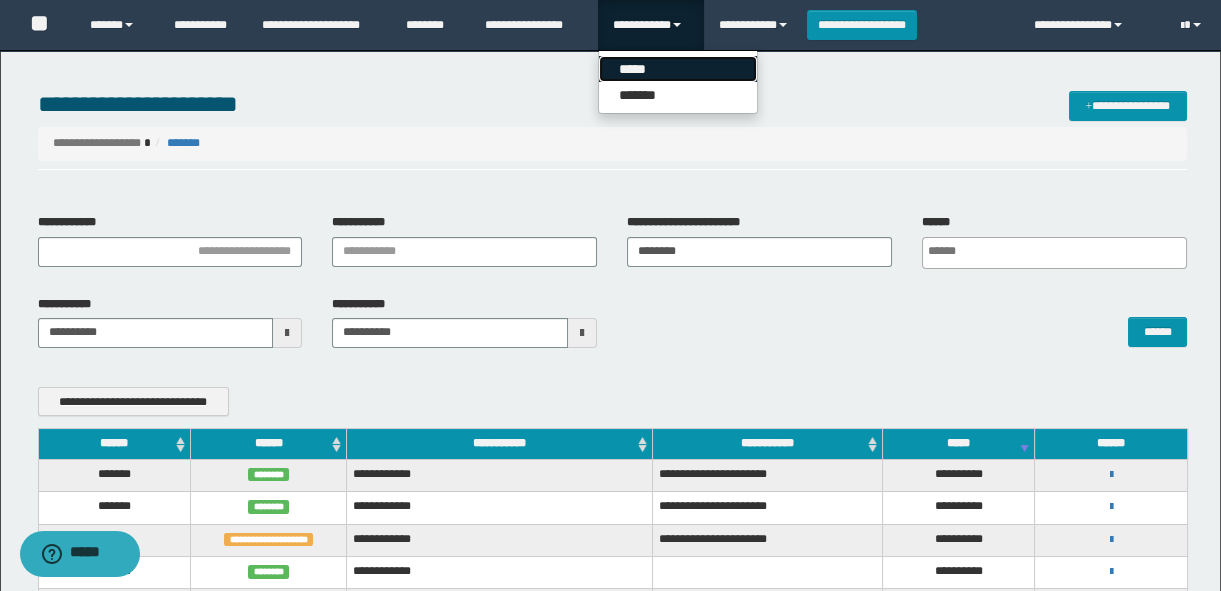 click on "*****" at bounding box center [678, 69] 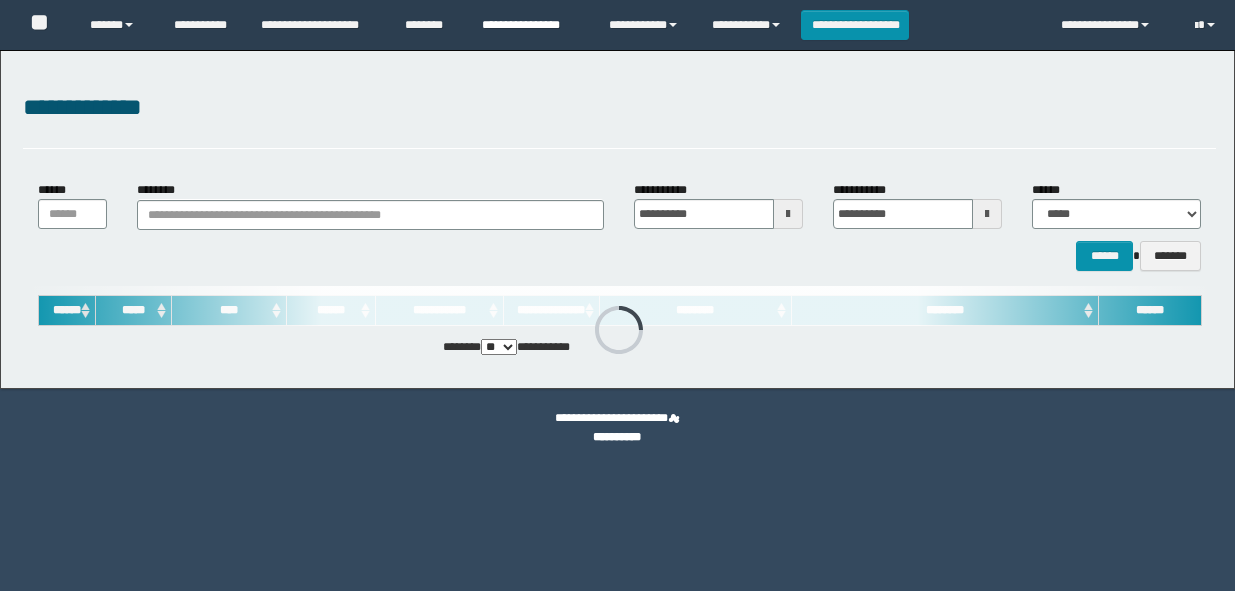 scroll, scrollTop: 0, scrollLeft: 0, axis: both 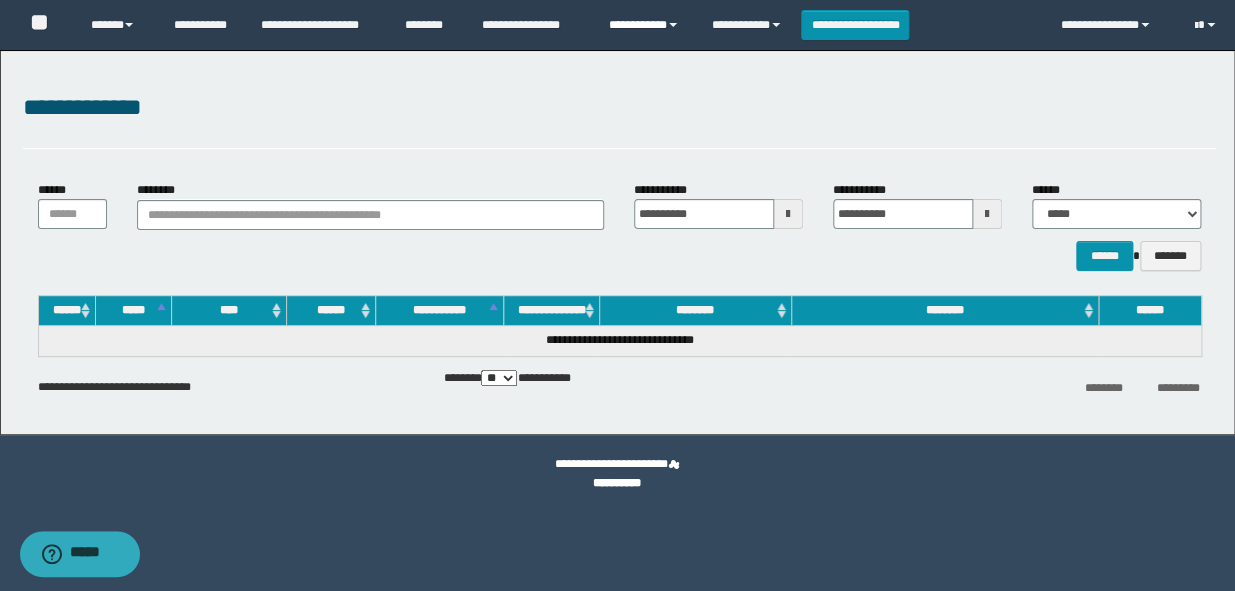 click on "**********" at bounding box center (645, 25) 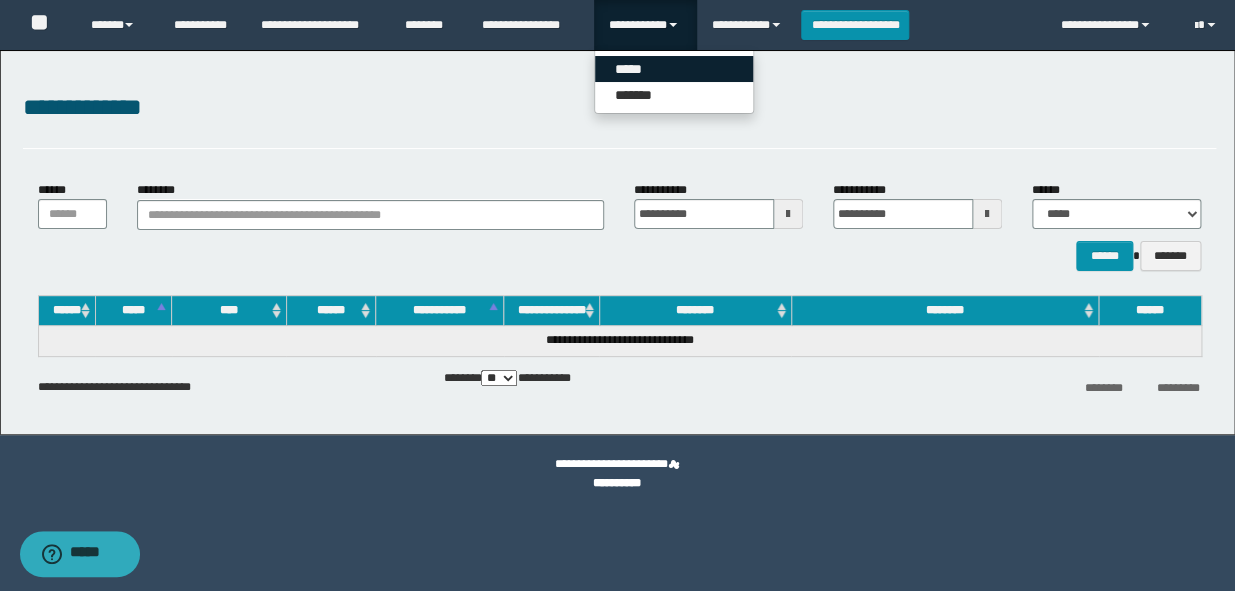 click on "*****" at bounding box center [674, 69] 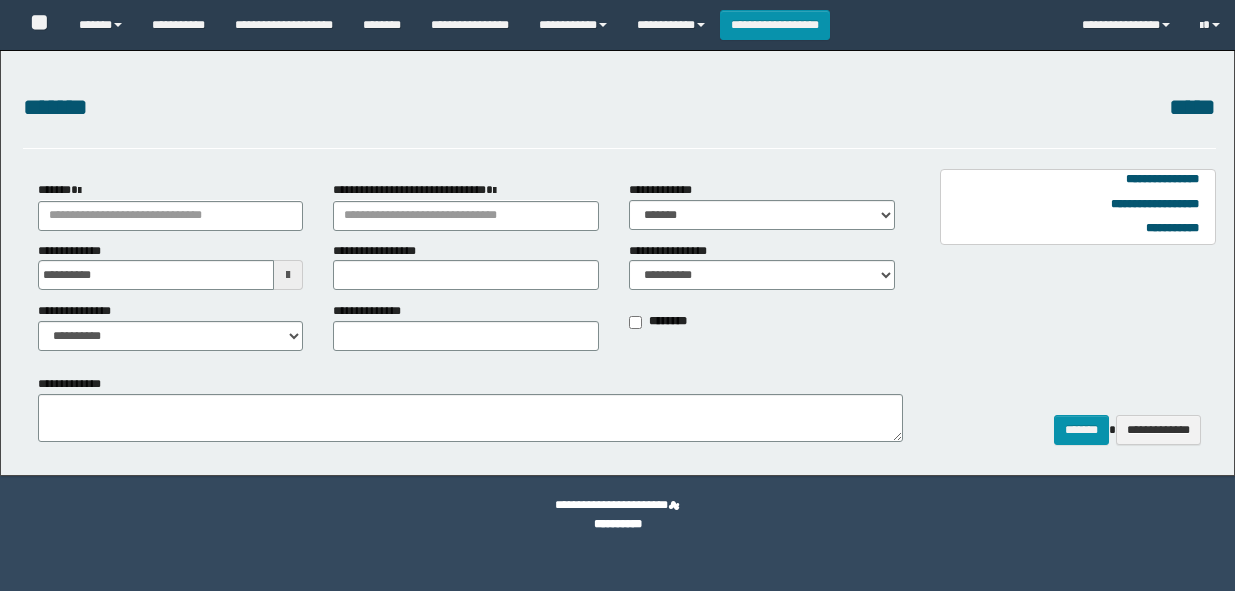 scroll, scrollTop: 0, scrollLeft: 0, axis: both 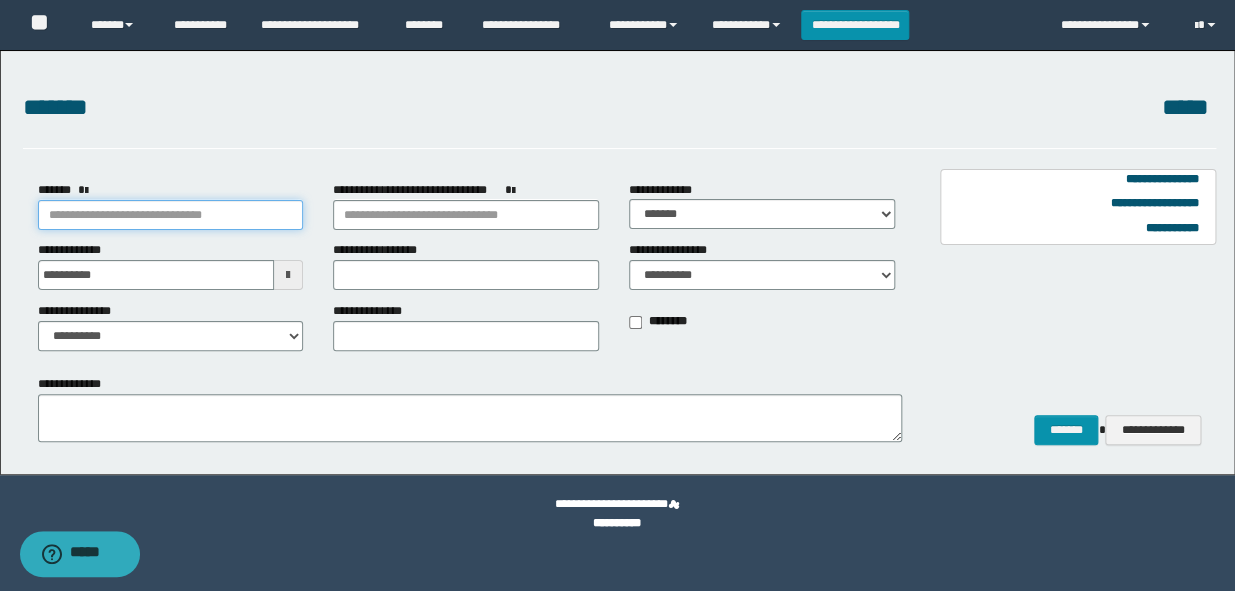 click on "*******" at bounding box center (171, 215) 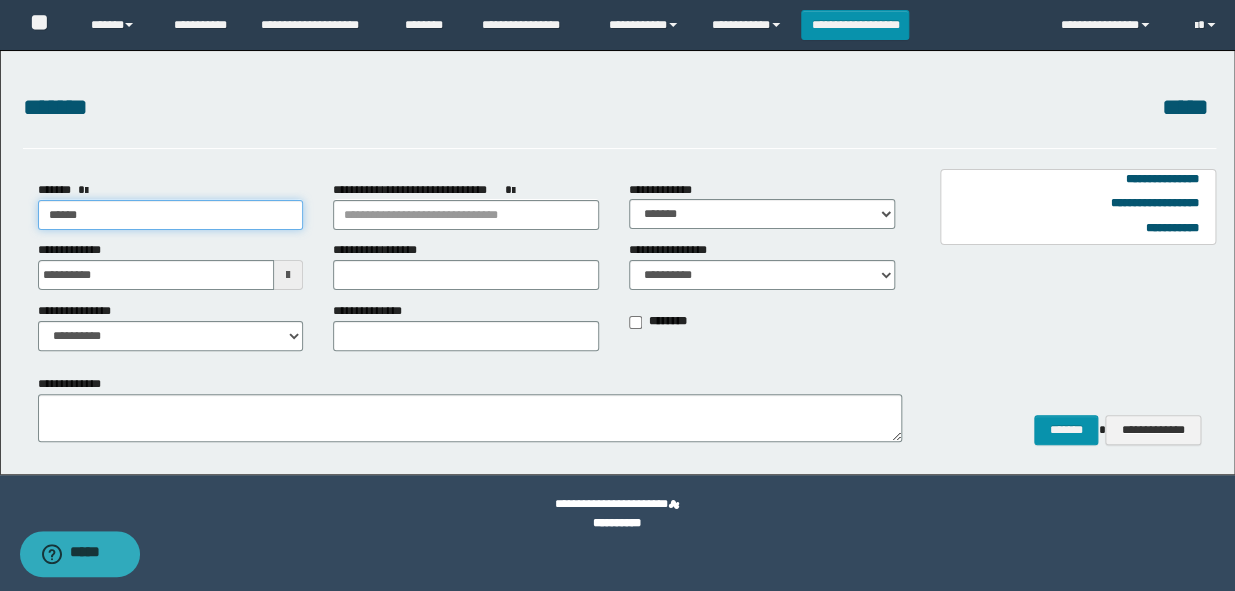 type on "*******" 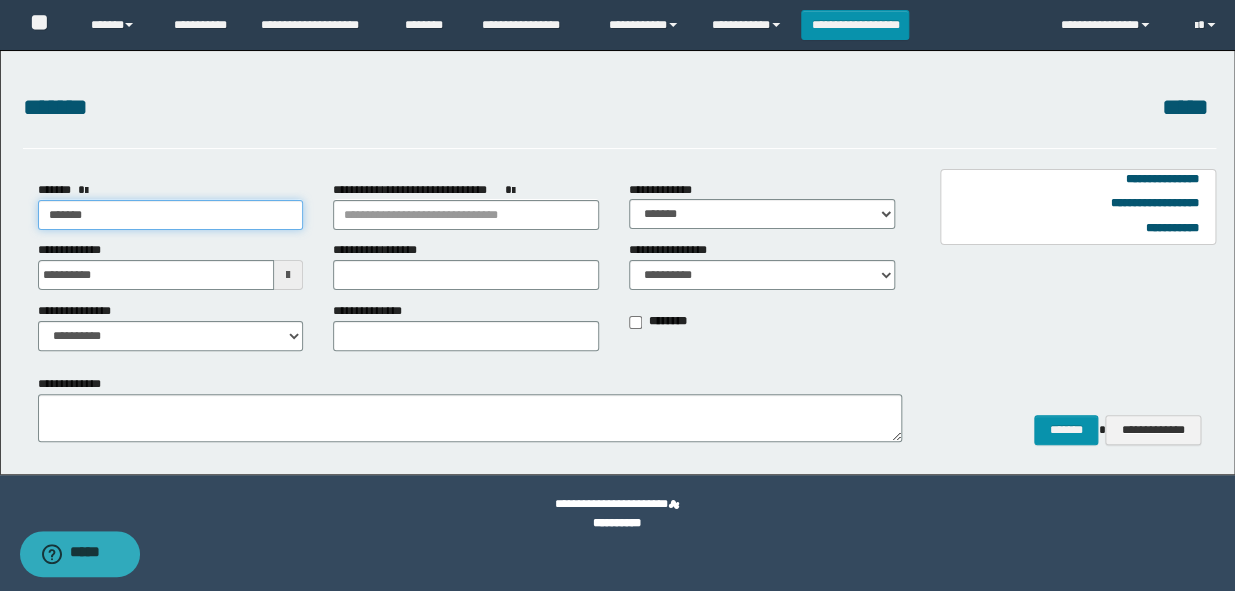 type on "*******" 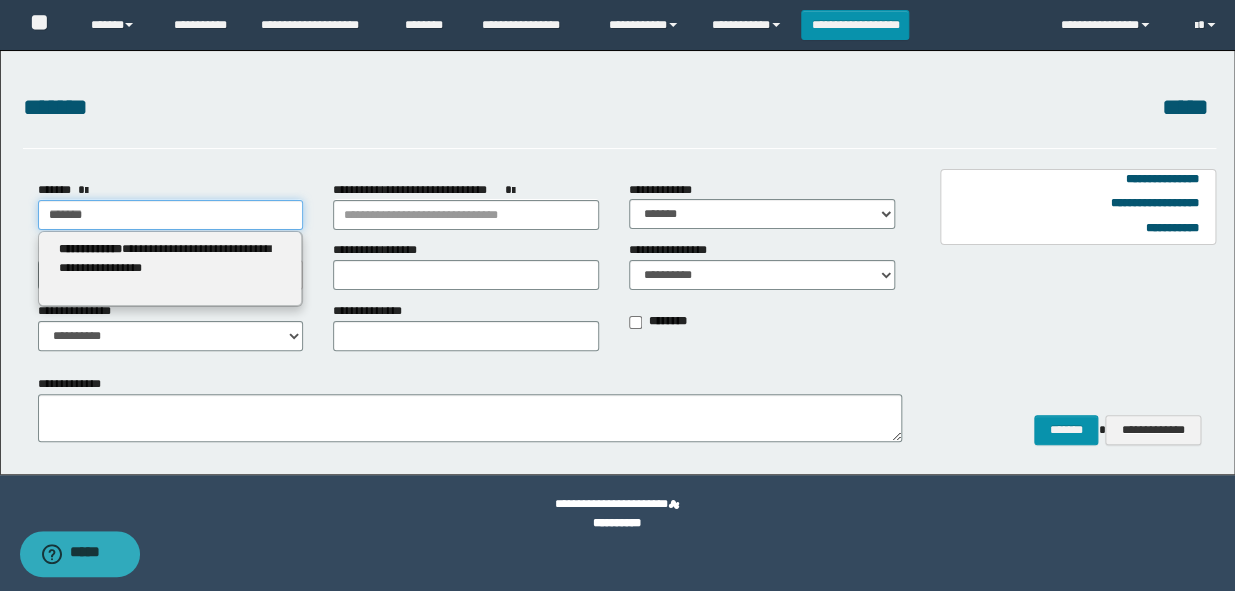 type 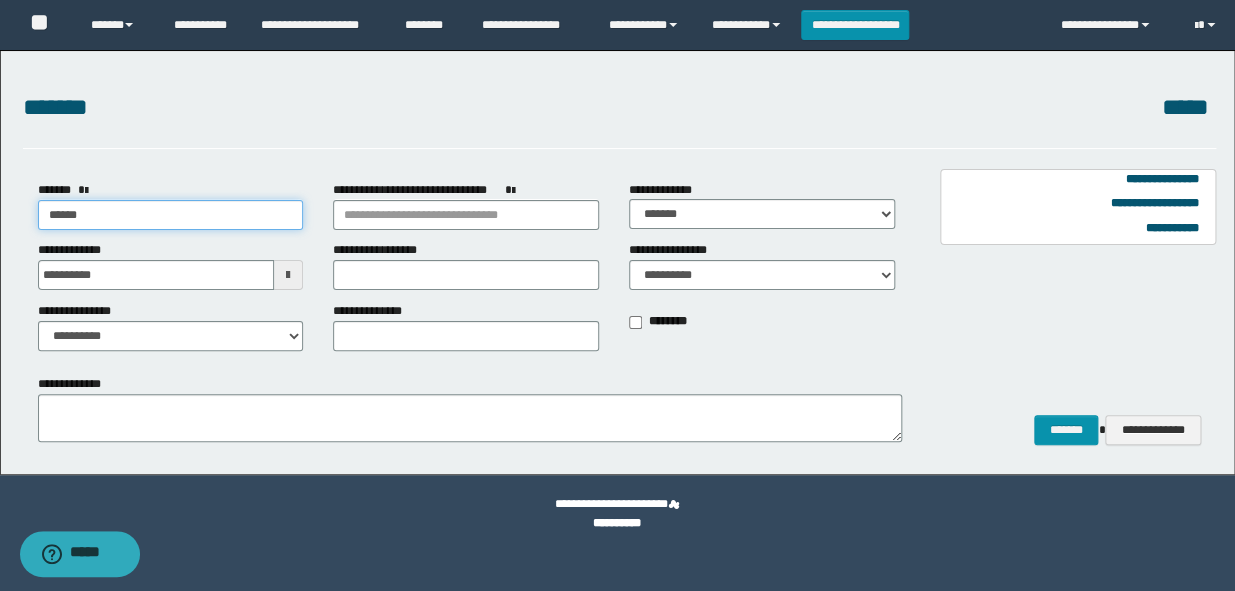 type on "*****" 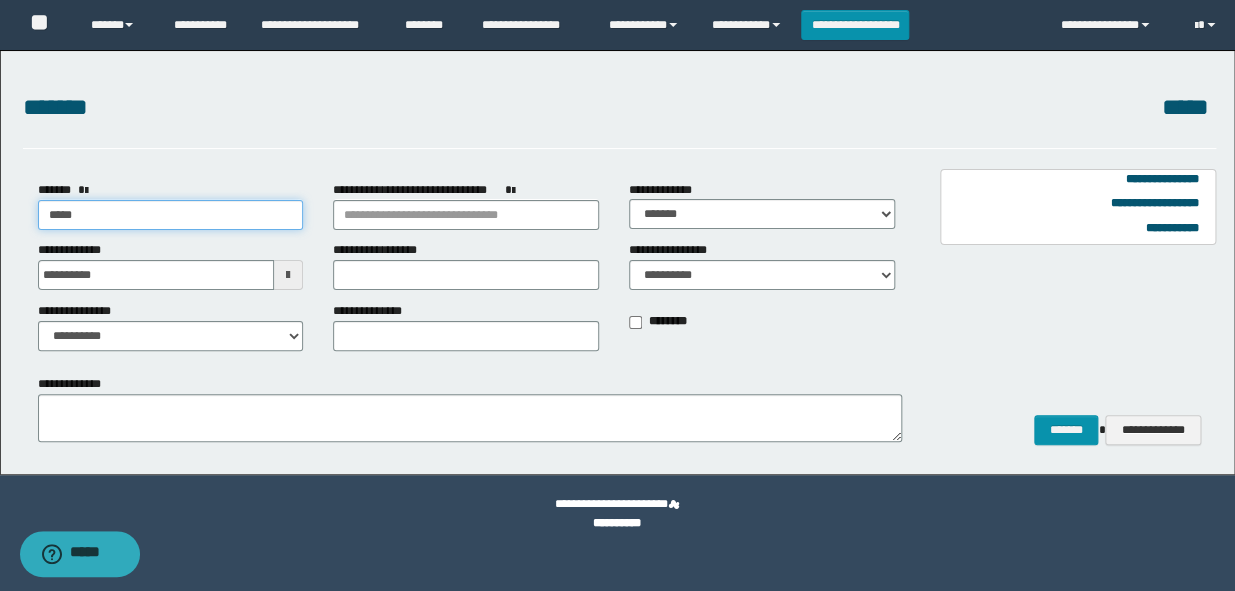 type on "*****" 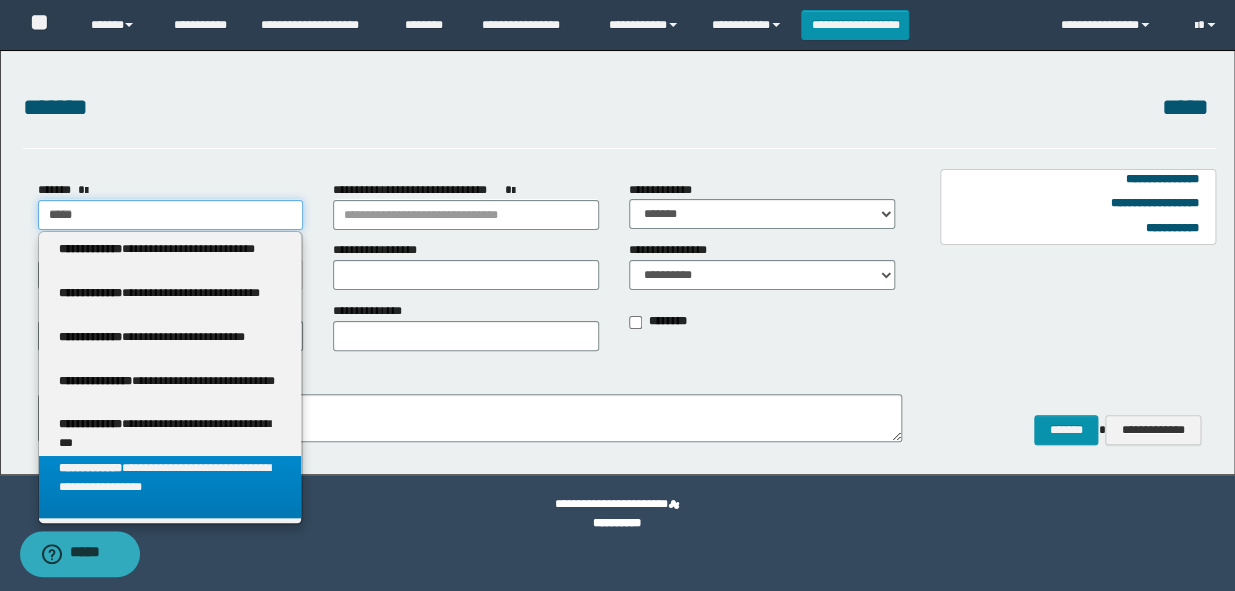 type on "*****" 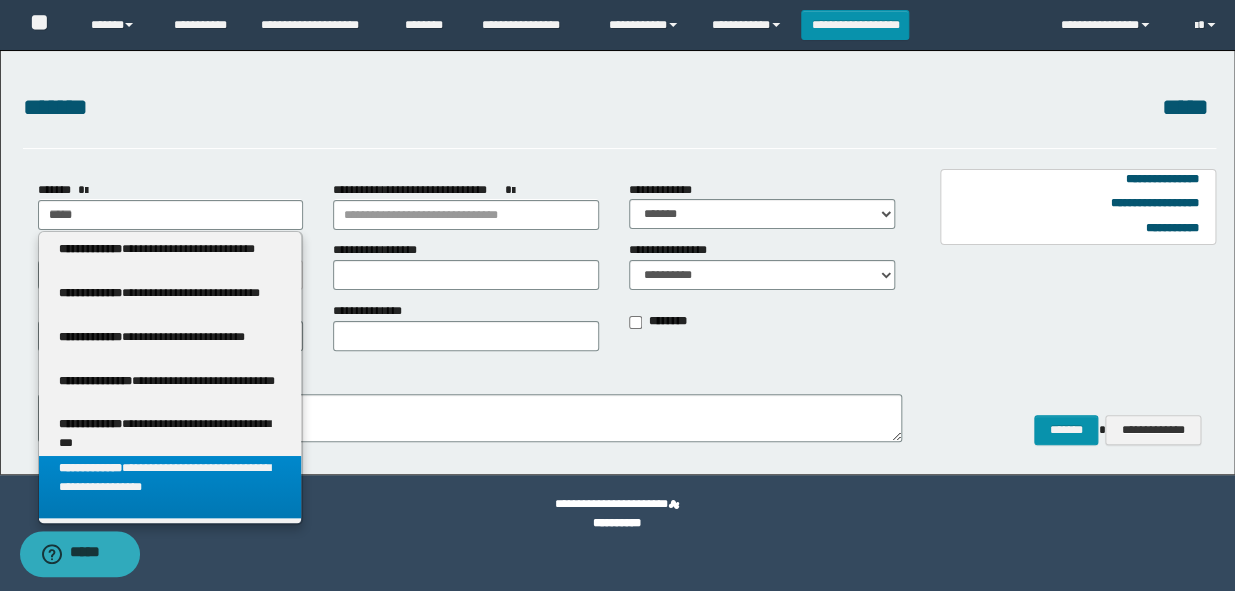 click on "**********" at bounding box center [170, 487] 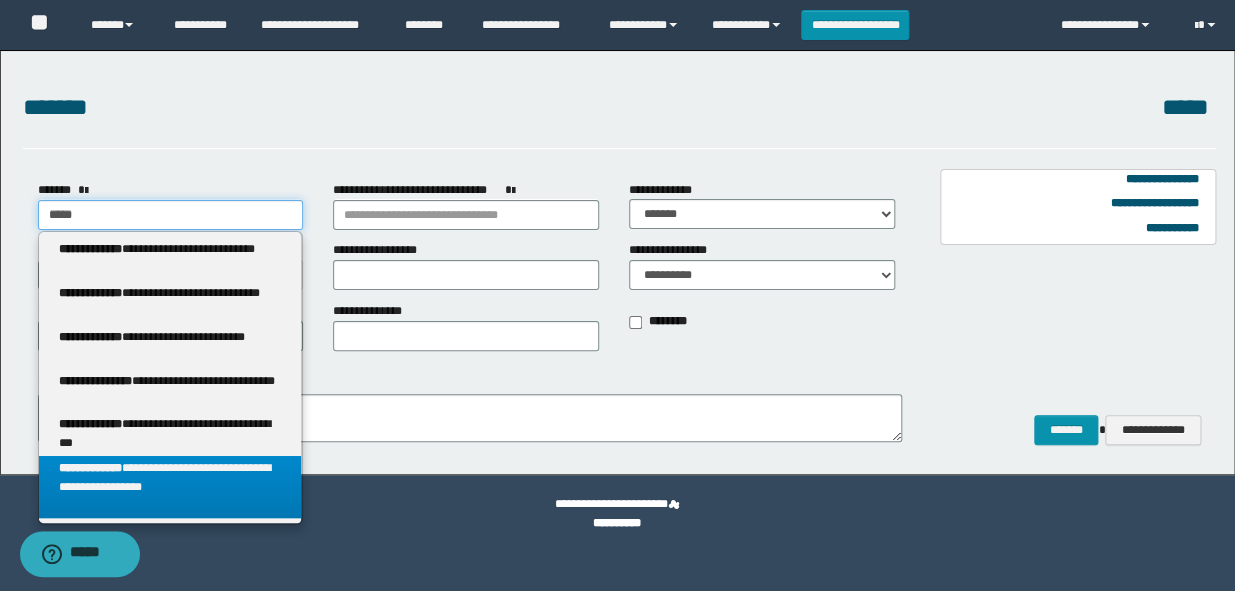 select on "*" 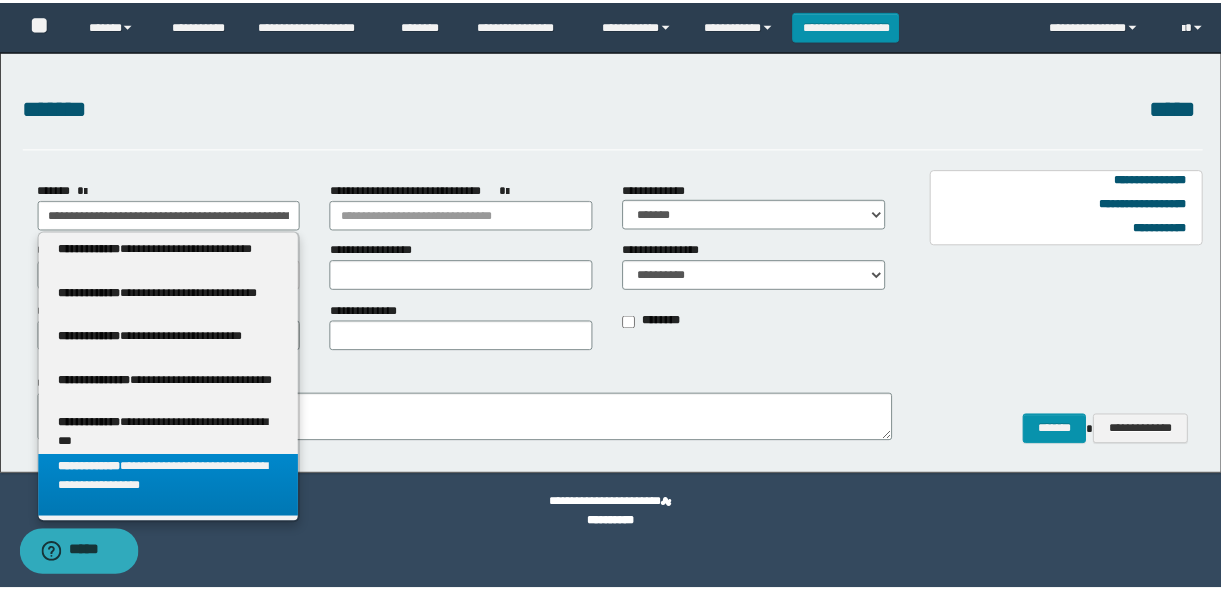scroll, scrollTop: 0, scrollLeft: 0, axis: both 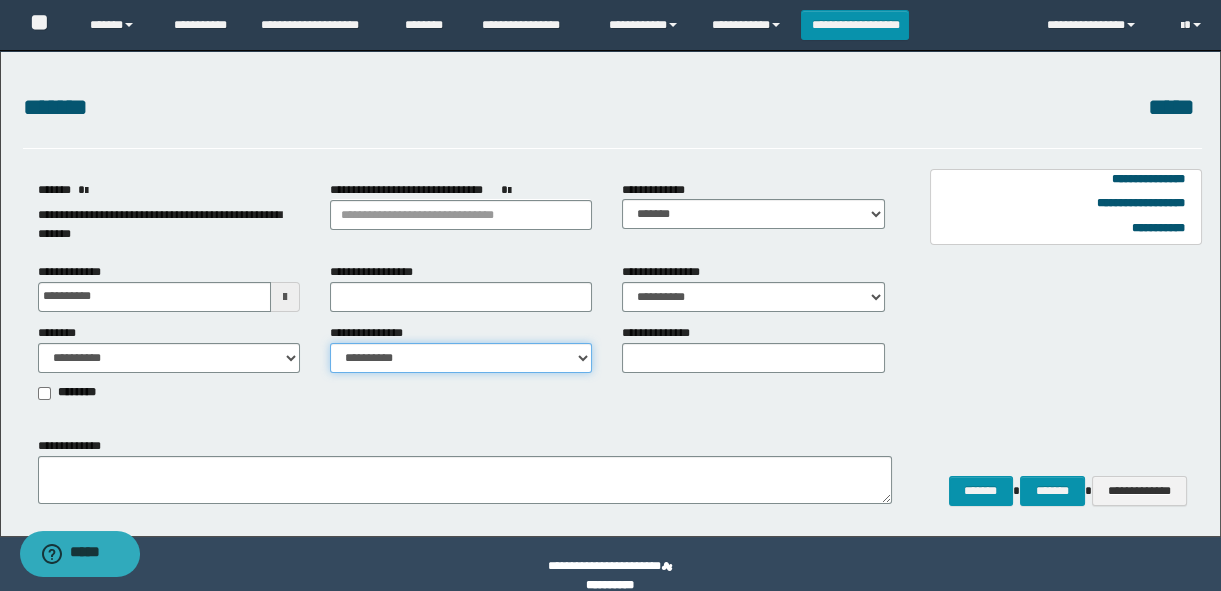 click on "**********" at bounding box center (461, 358) 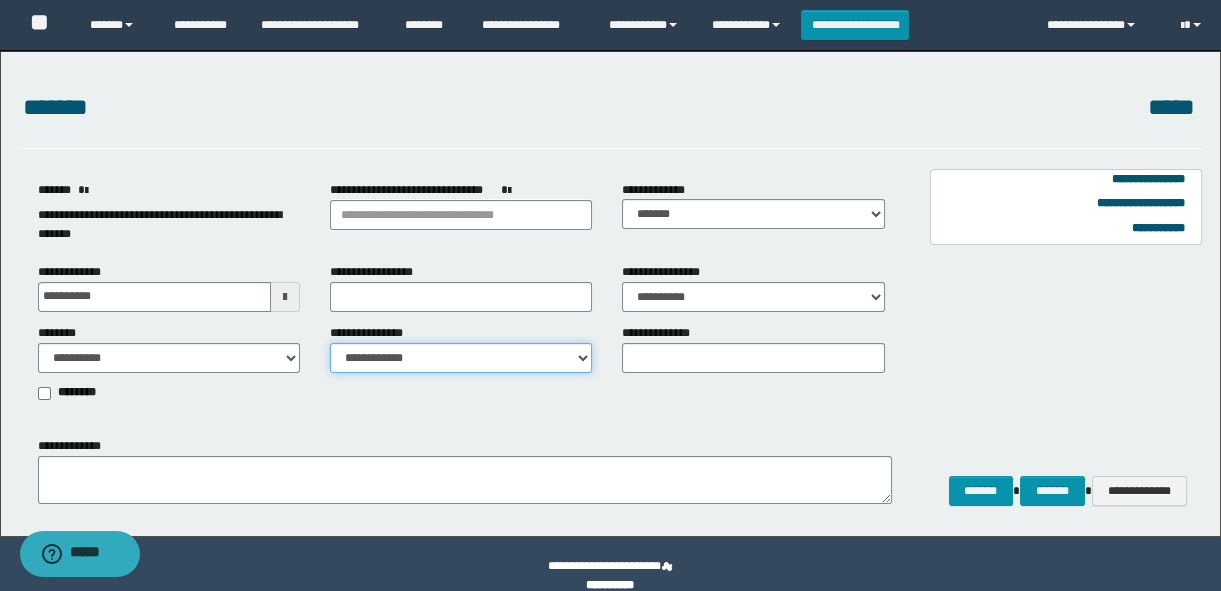 click on "**********" at bounding box center (461, 358) 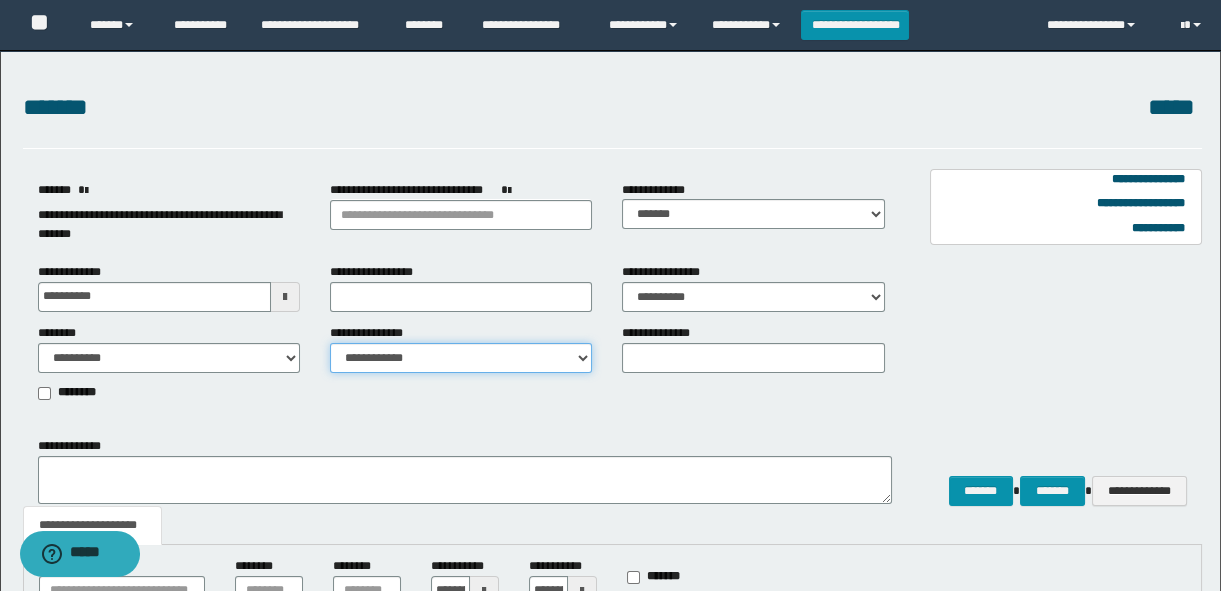 scroll, scrollTop: 287, scrollLeft: 0, axis: vertical 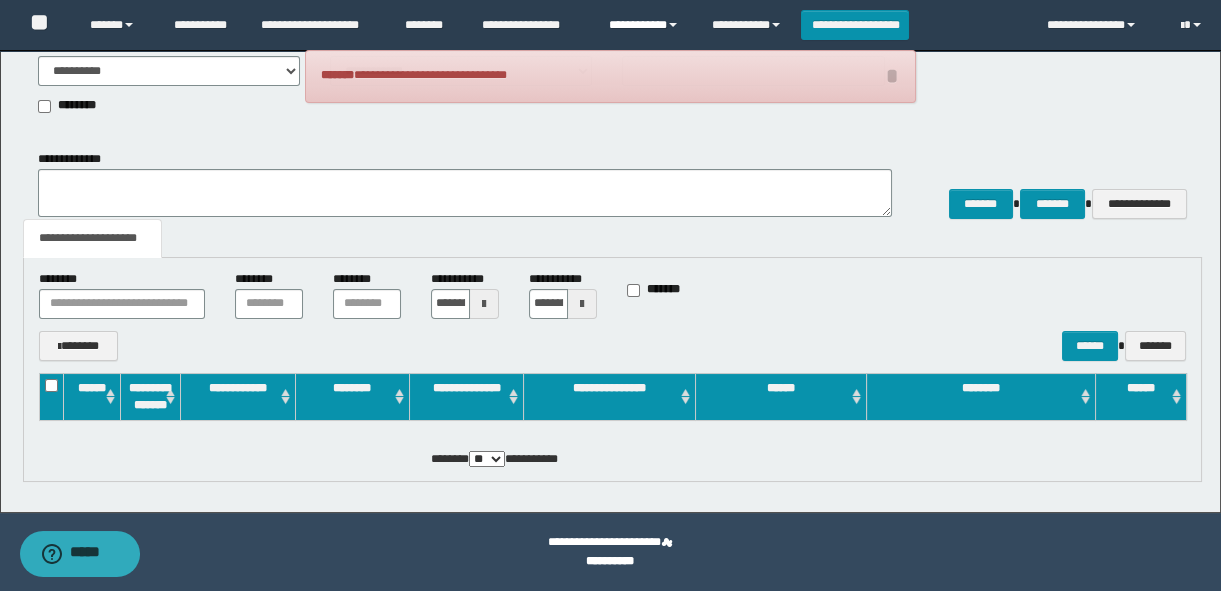 click on "**********" at bounding box center (645, 25) 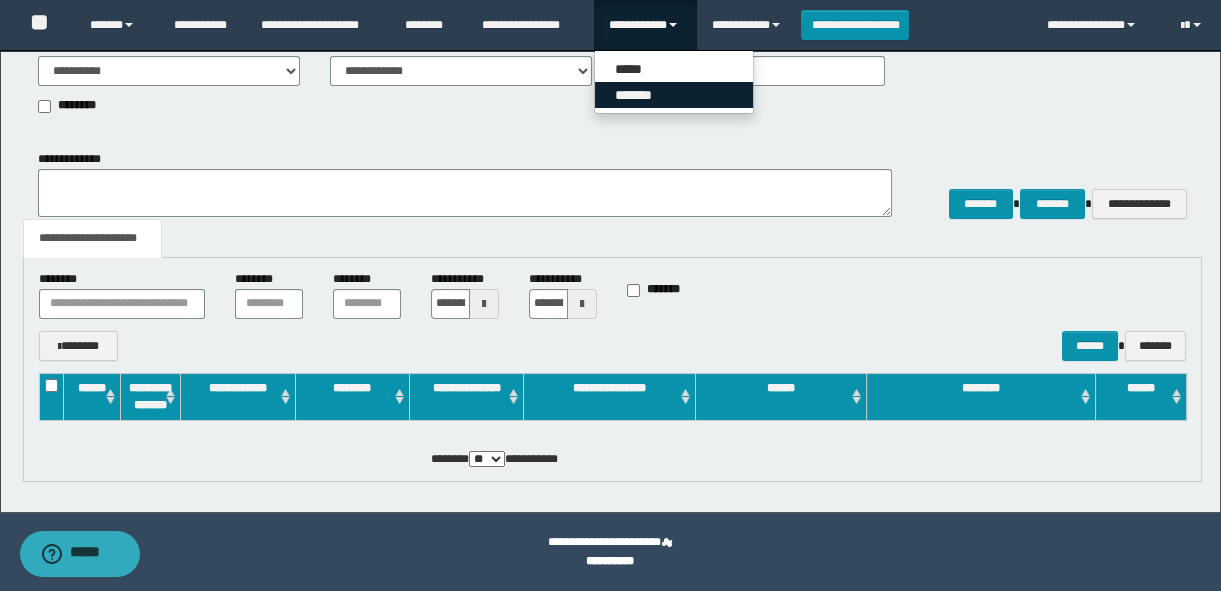 click on "*******" at bounding box center (674, 95) 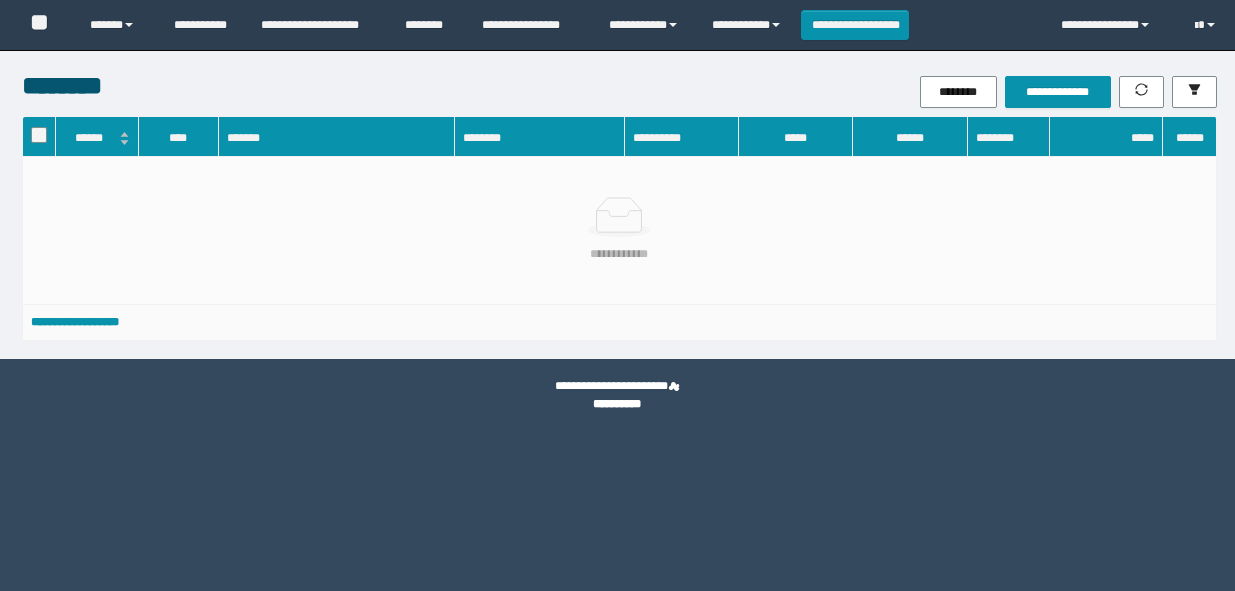 scroll, scrollTop: 0, scrollLeft: 0, axis: both 